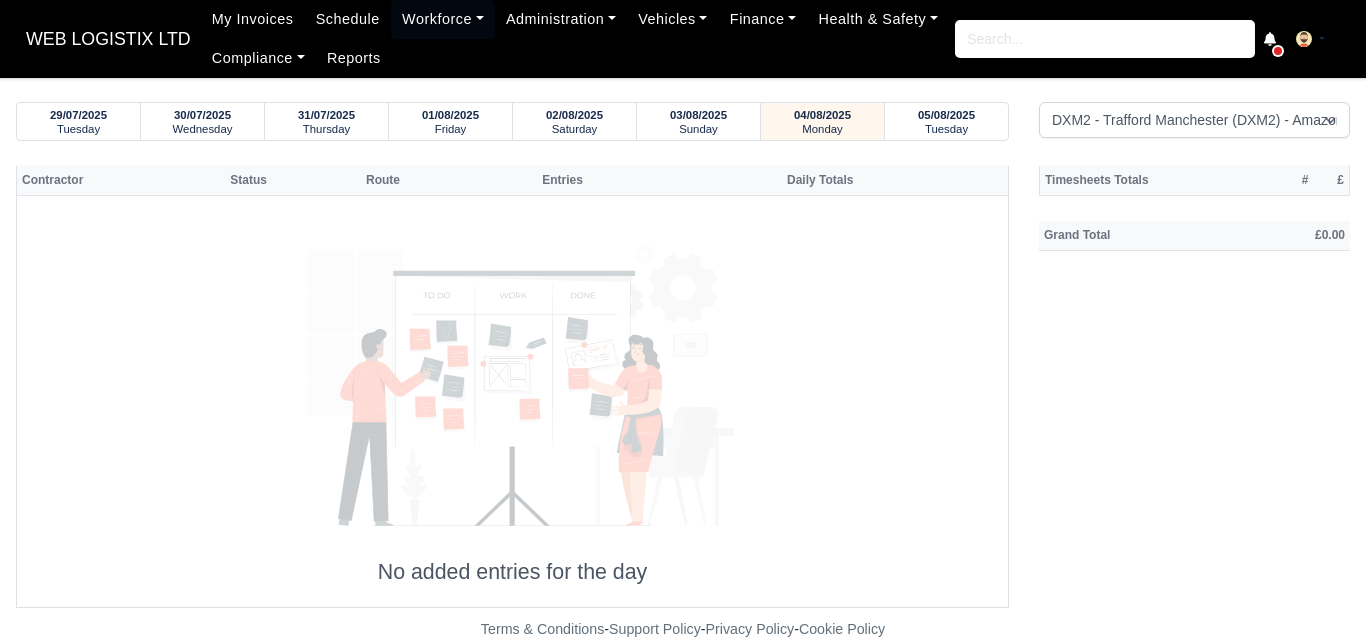 select on "1" 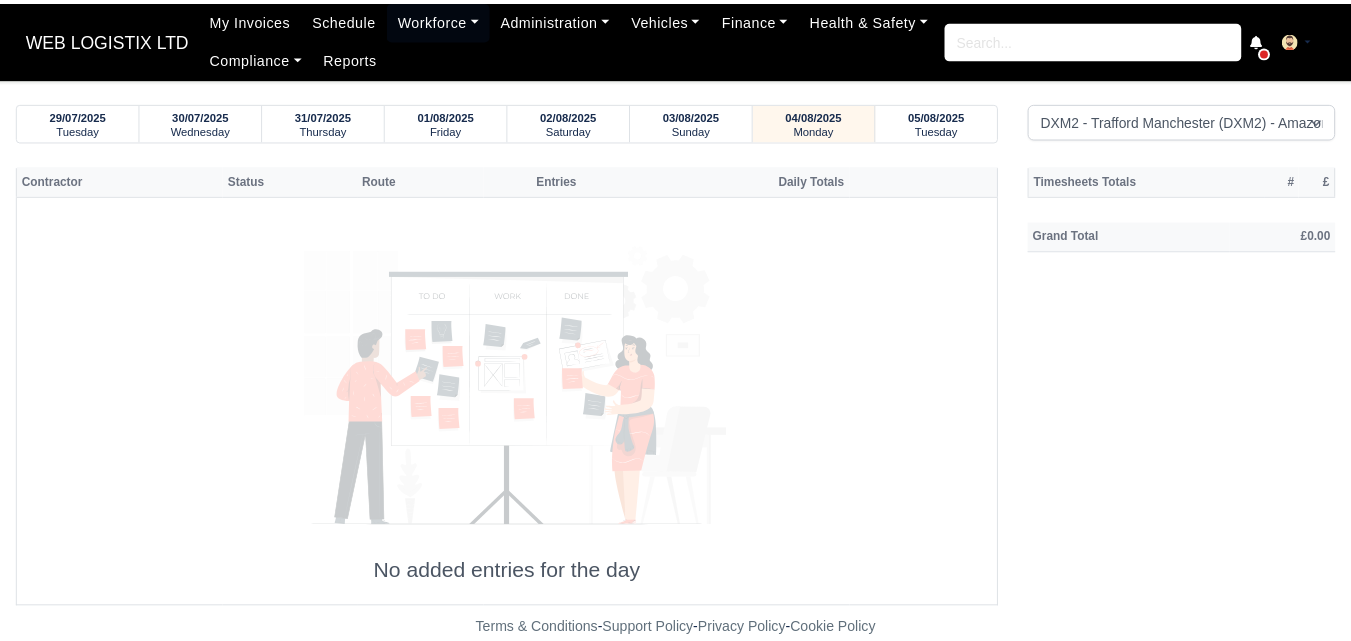 scroll, scrollTop: 0, scrollLeft: 0, axis: both 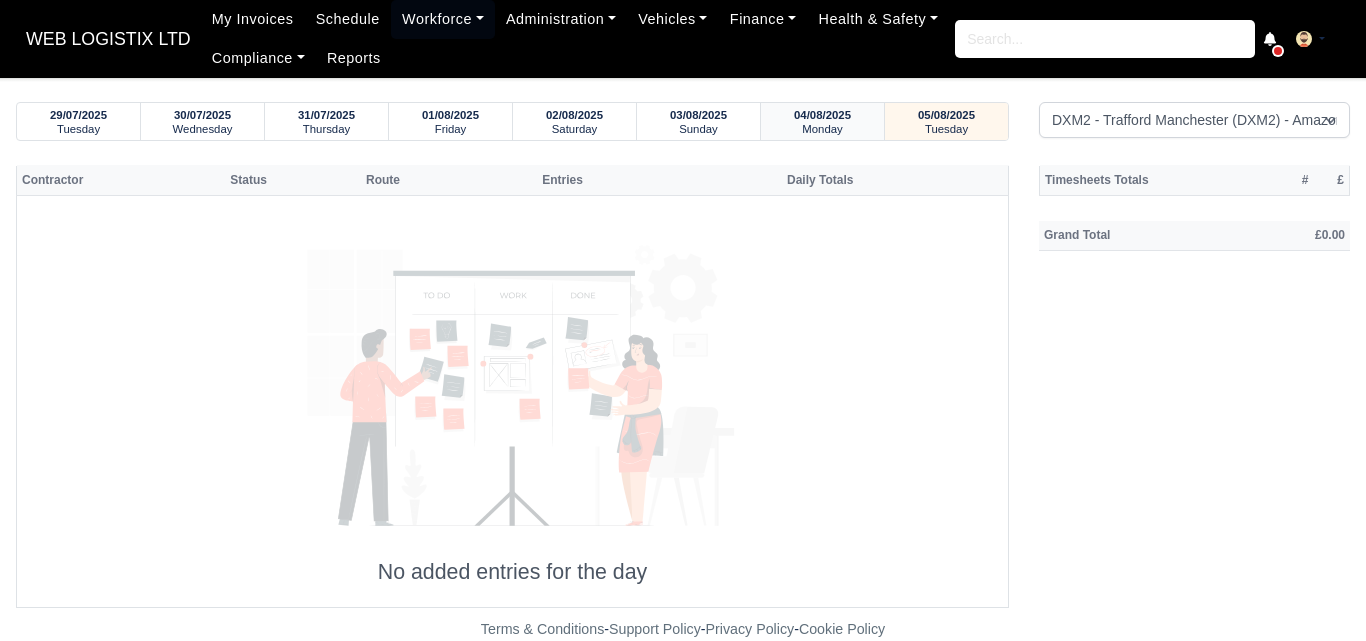 click on "Monday" at bounding box center [822, 129] 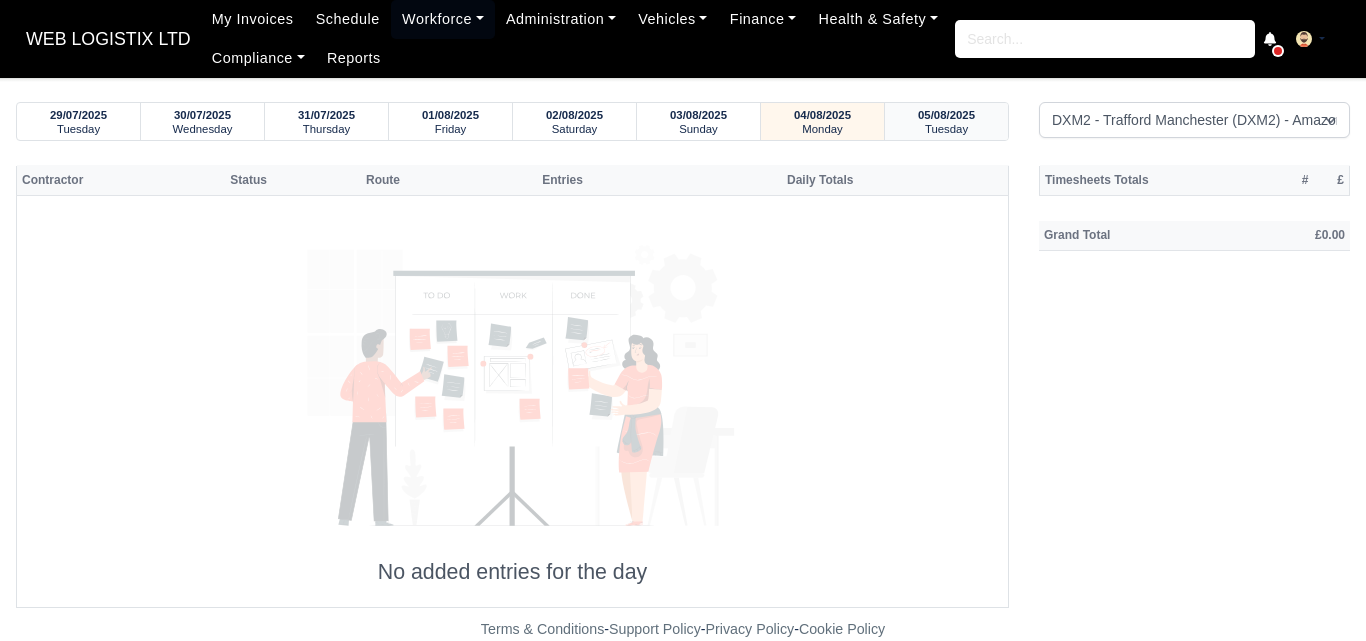 click on "Tuesday" at bounding box center [946, 129] 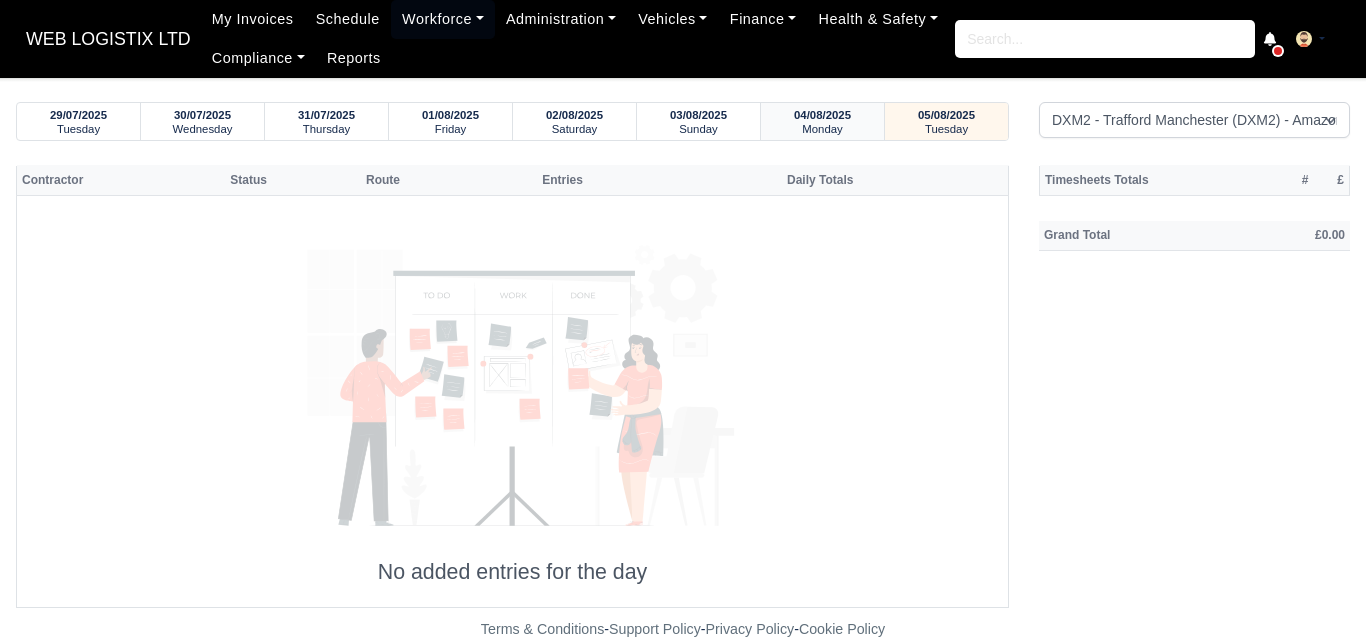 click on "04/08/2025" at bounding box center (822, 115) 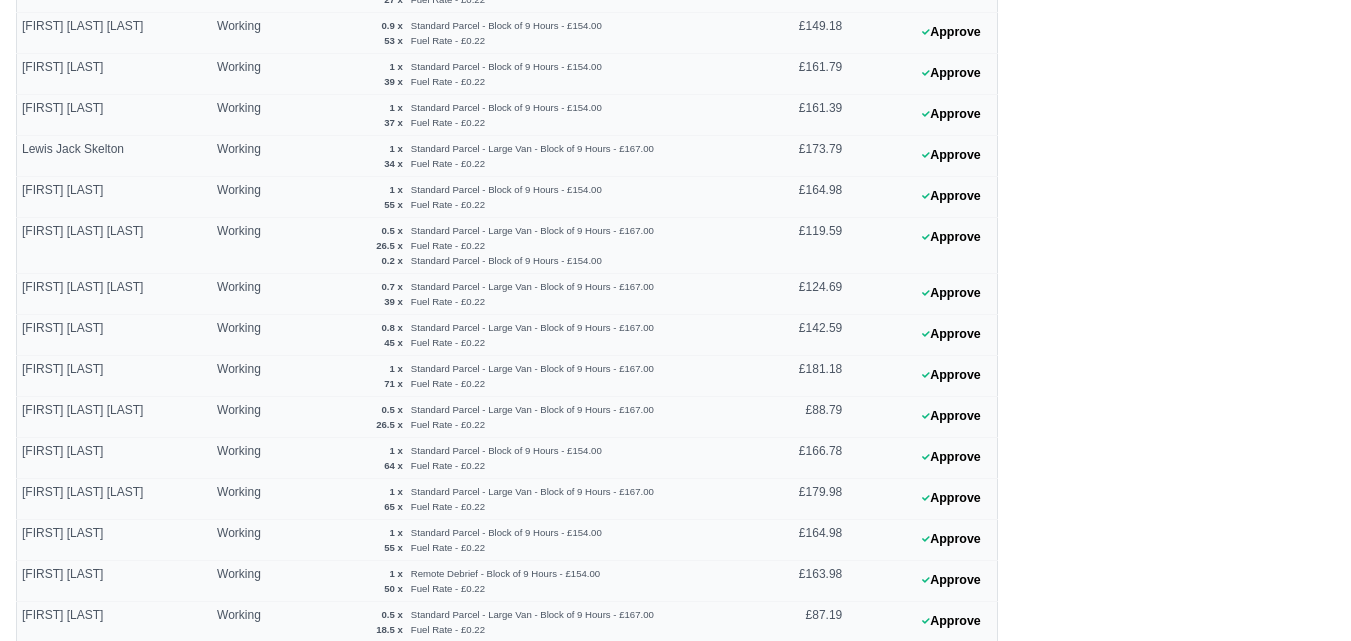 scroll, scrollTop: 612, scrollLeft: 0, axis: vertical 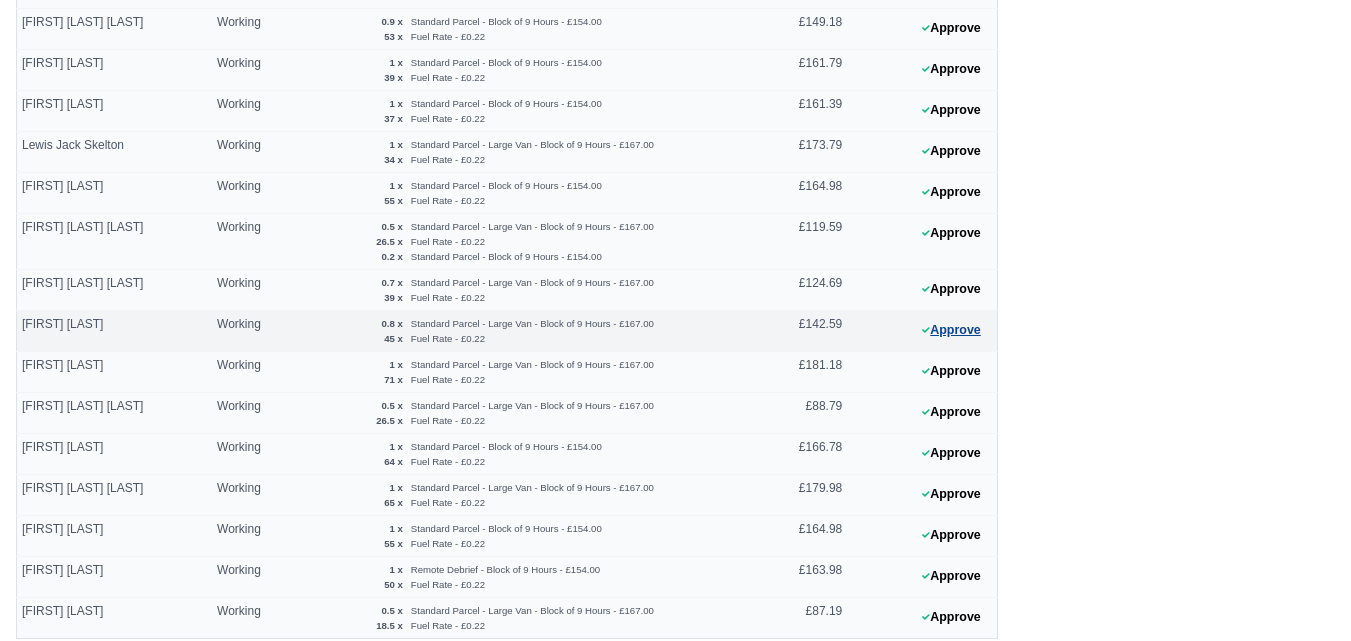 click on "Approve" at bounding box center [951, 330] 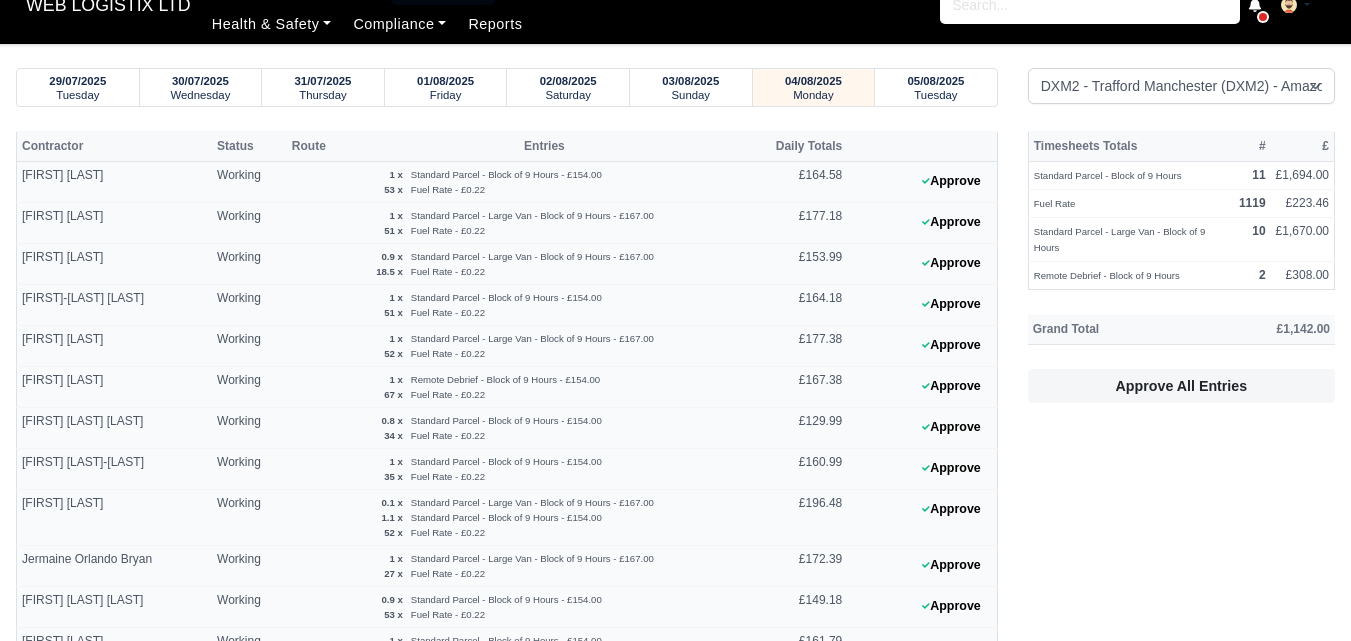 scroll, scrollTop: 0, scrollLeft: 0, axis: both 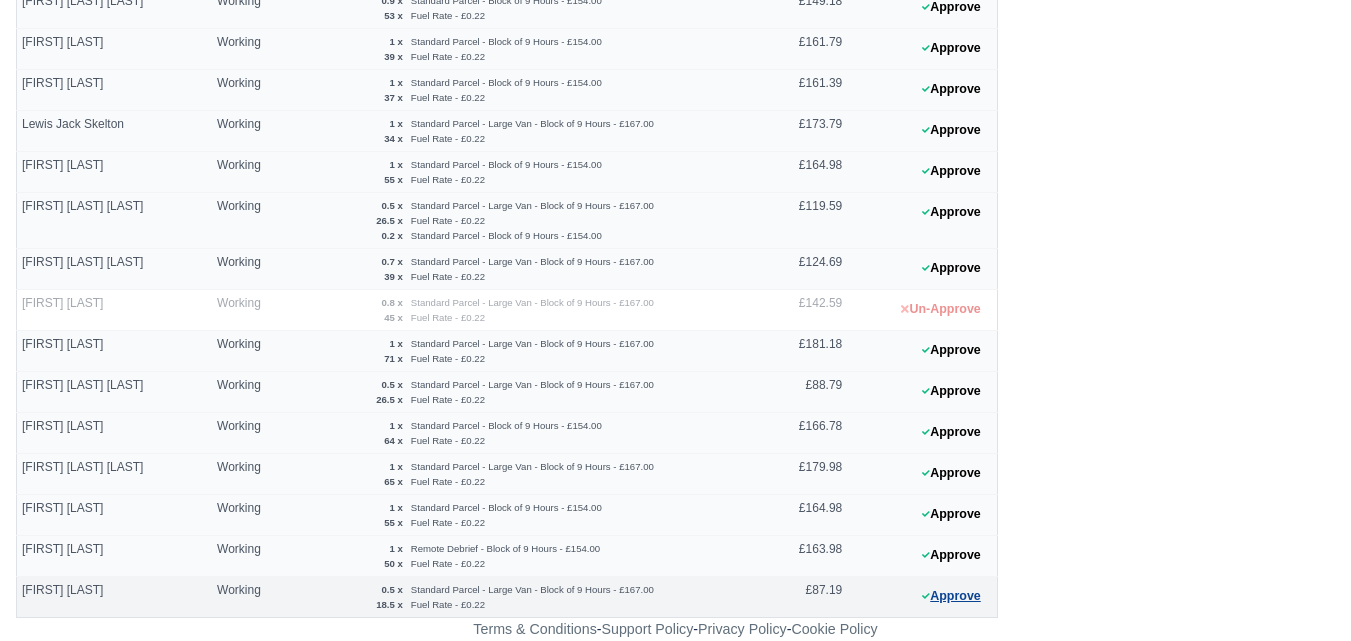 click on "Approve" at bounding box center [951, 596] 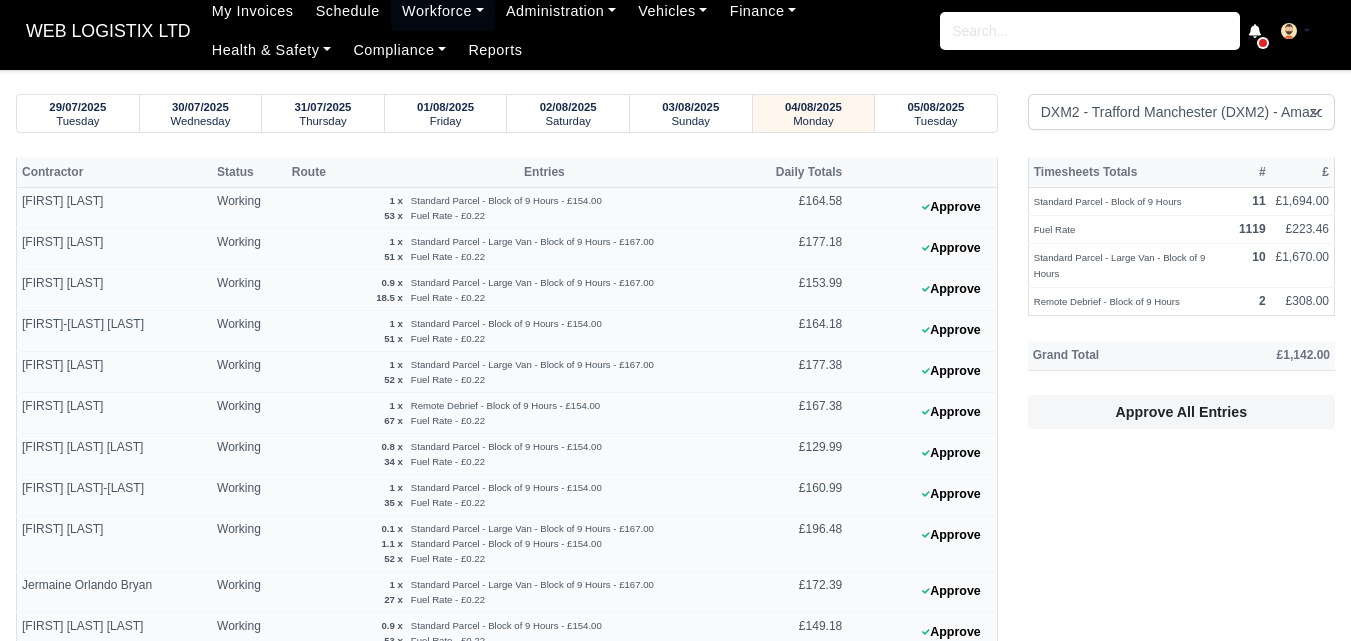 scroll, scrollTop: 0, scrollLeft: 0, axis: both 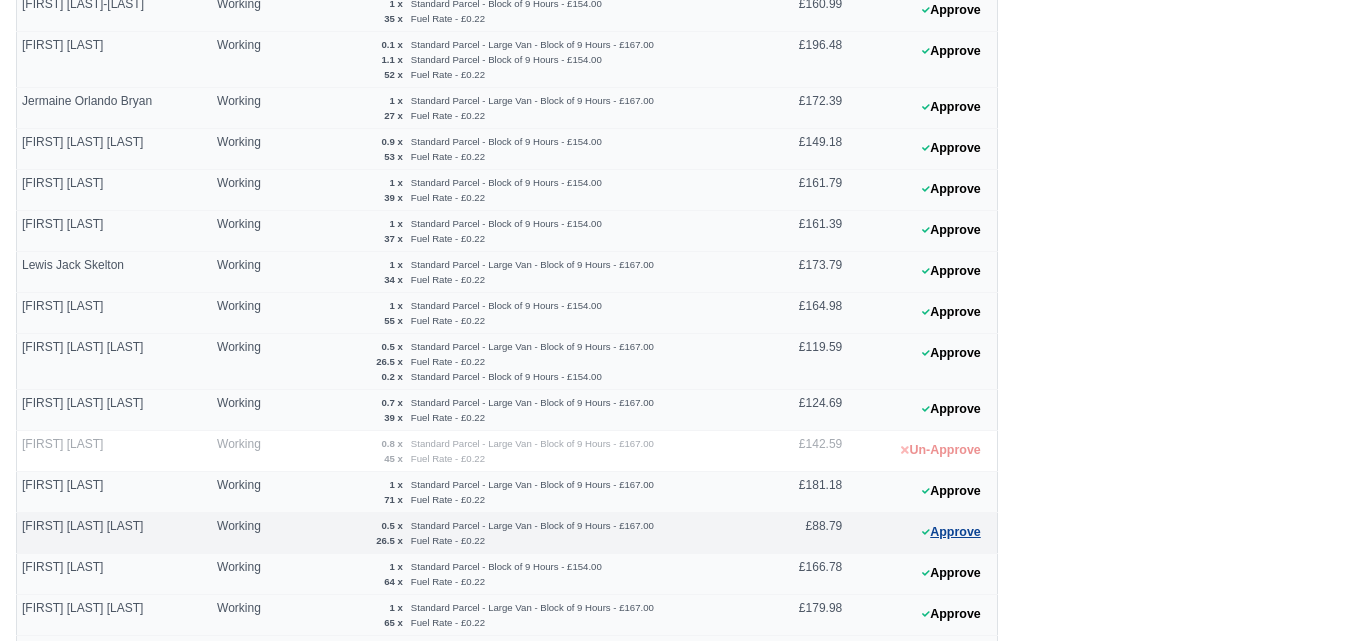 click on "Approve" at bounding box center (951, 532) 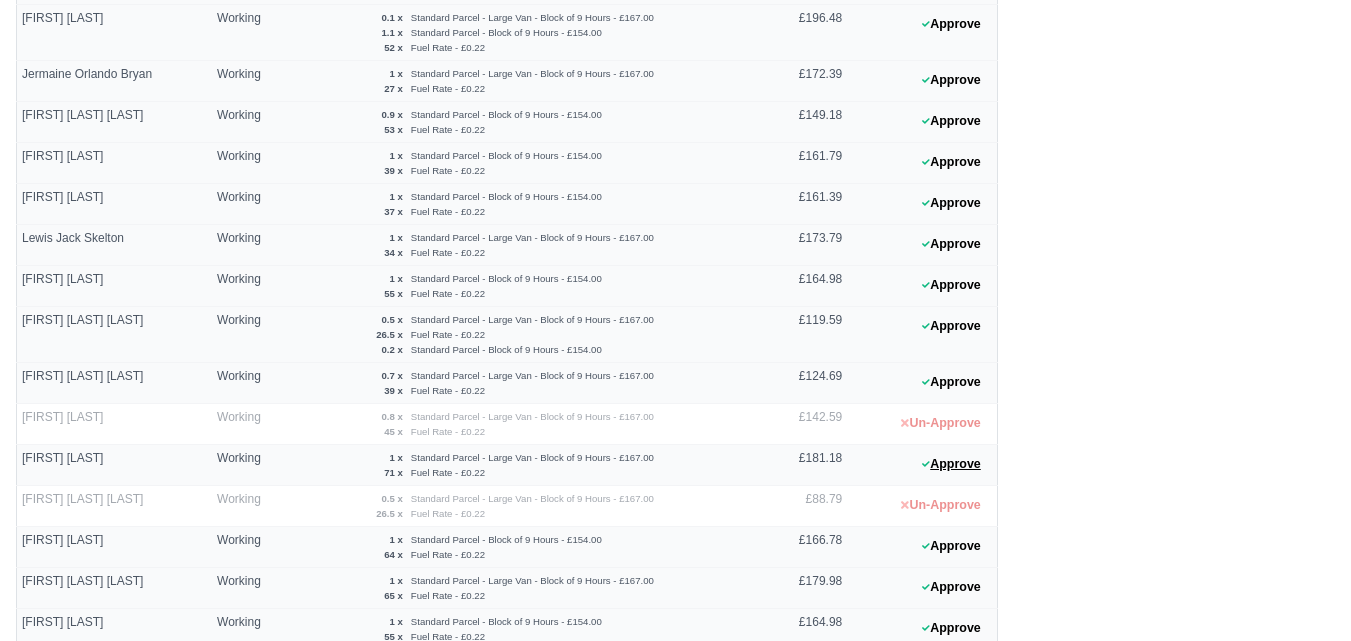 scroll, scrollTop: 633, scrollLeft: 0, axis: vertical 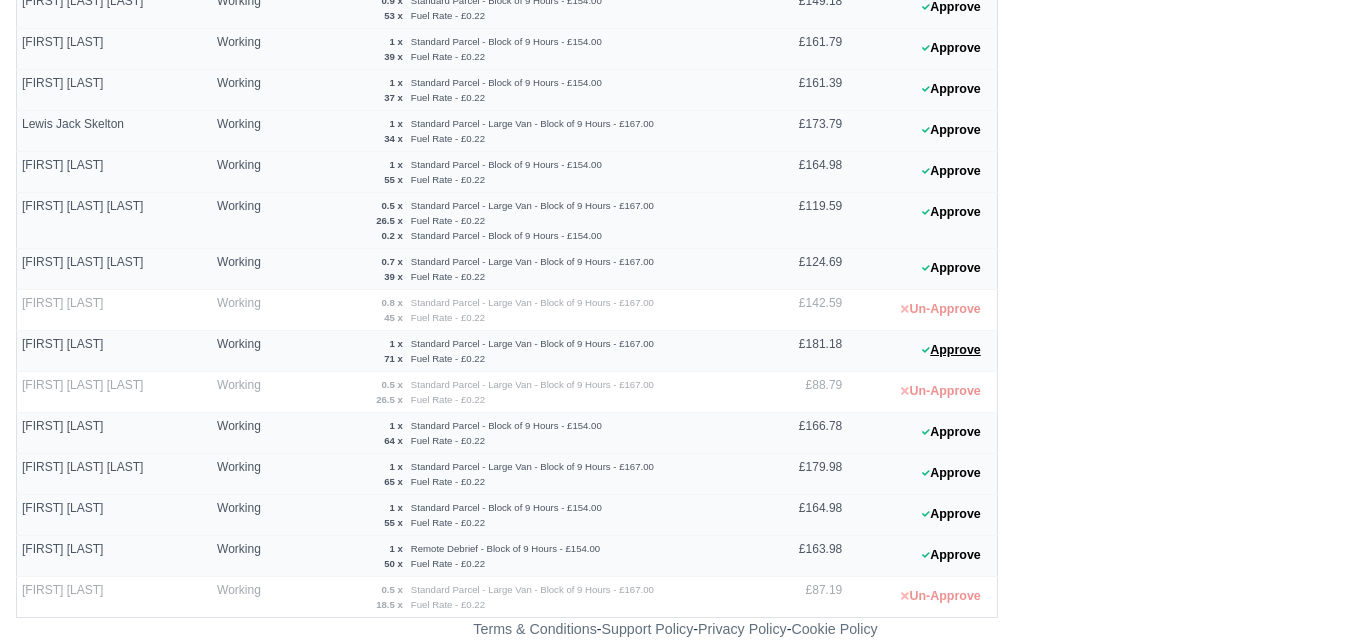 click on "Ahmad Saleem
Working
1 x
Standard Parcel - Block of 9 Hours
- £154.00
53 x
£164.58" at bounding box center (507, 90) 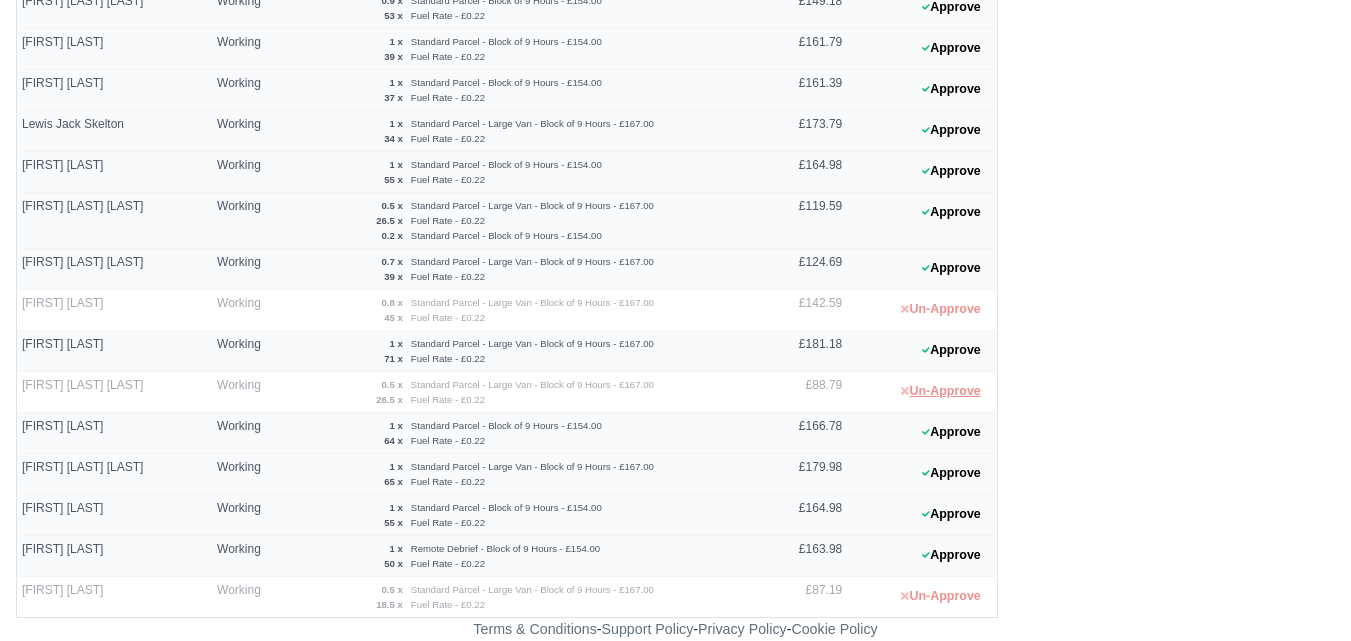 click on "Un-Approve" at bounding box center (940, 391) 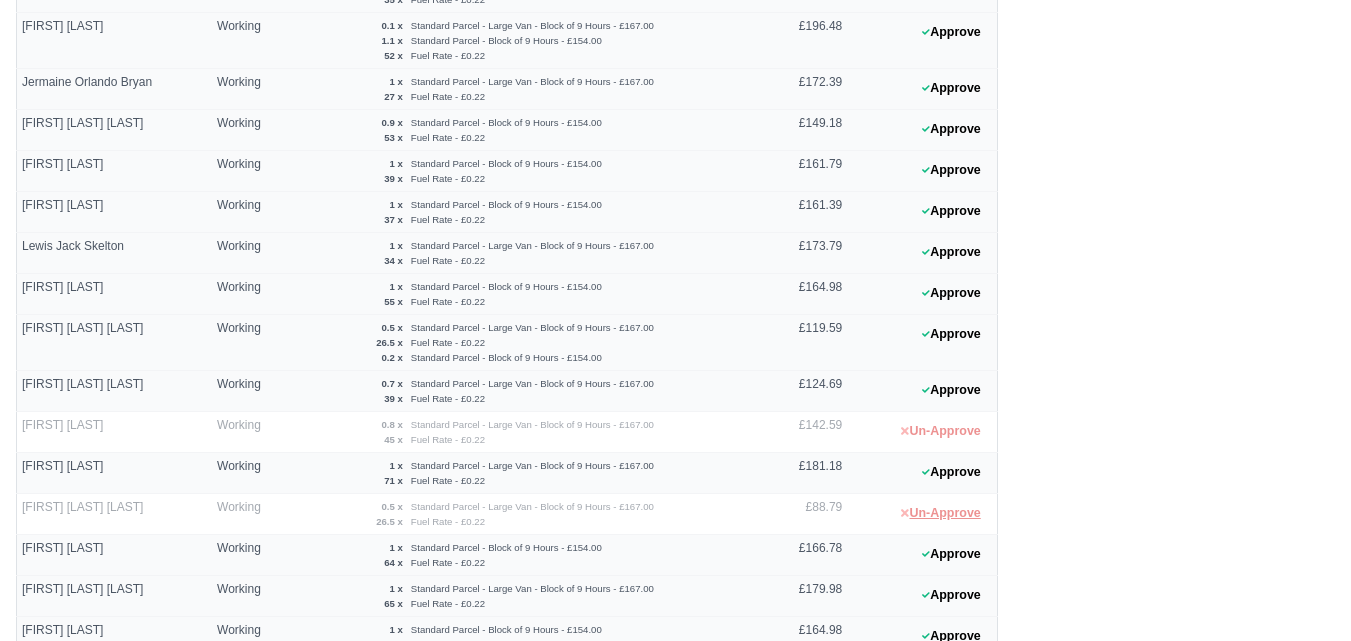 scroll, scrollTop: 466, scrollLeft: 0, axis: vertical 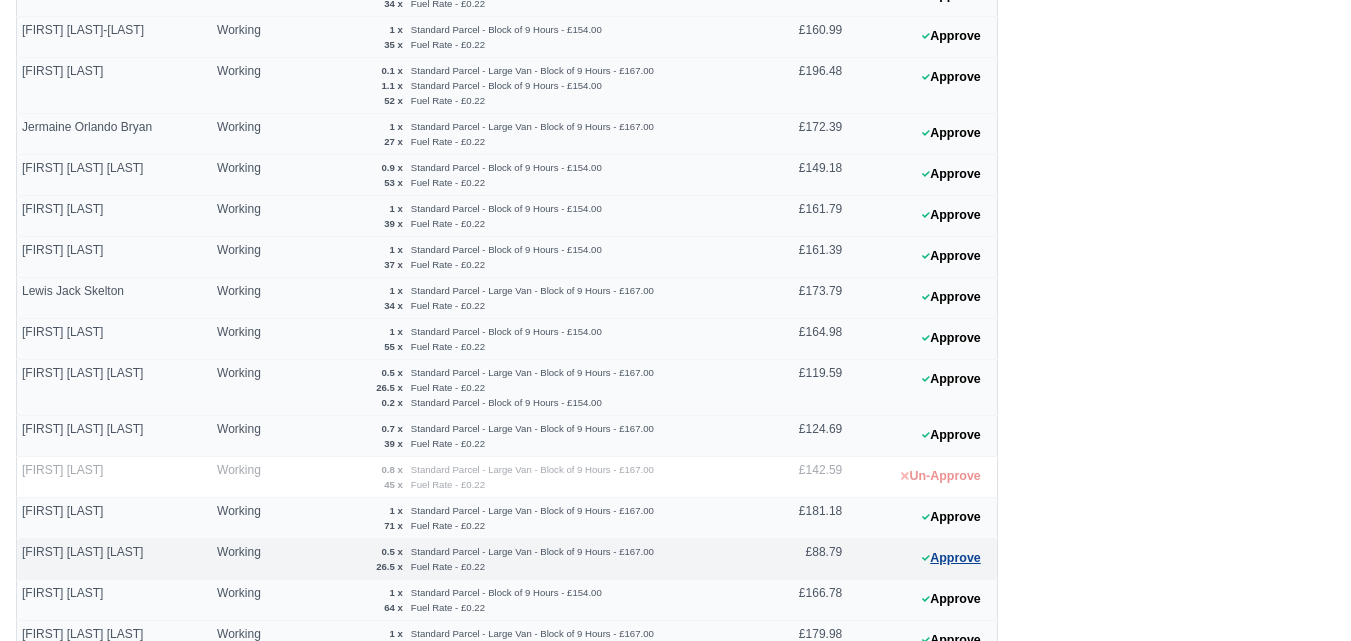 click on "Approve" at bounding box center [951, 558] 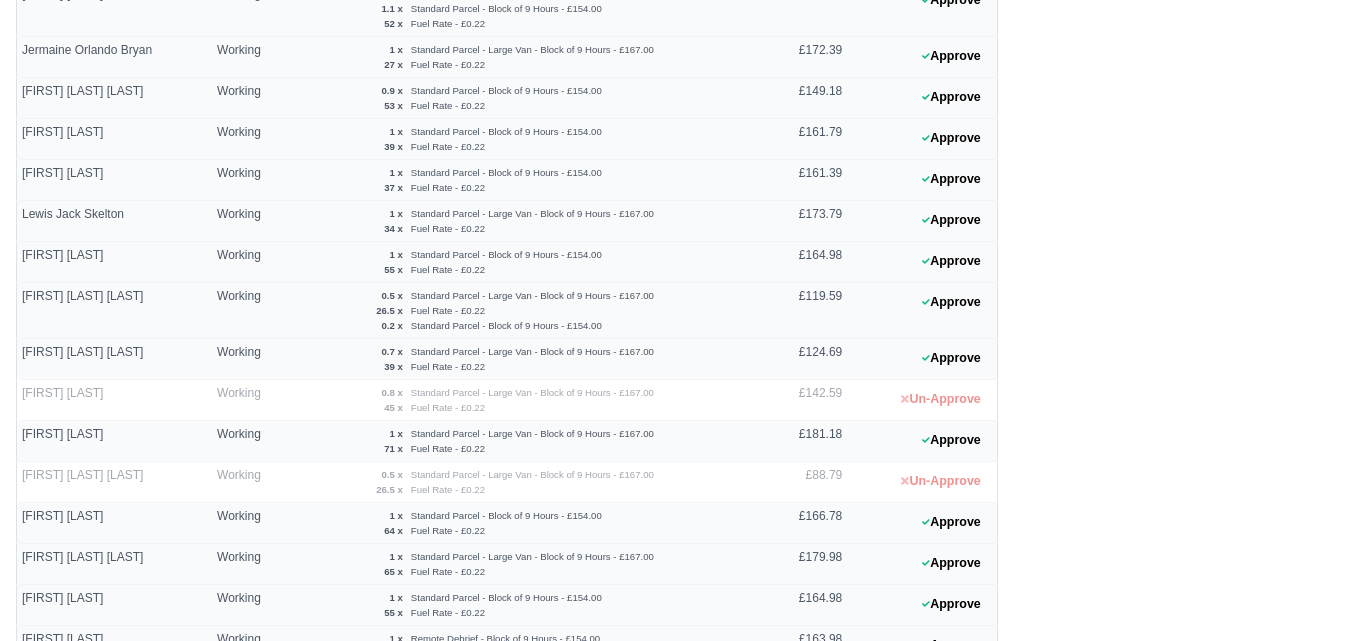 scroll, scrollTop: 633, scrollLeft: 0, axis: vertical 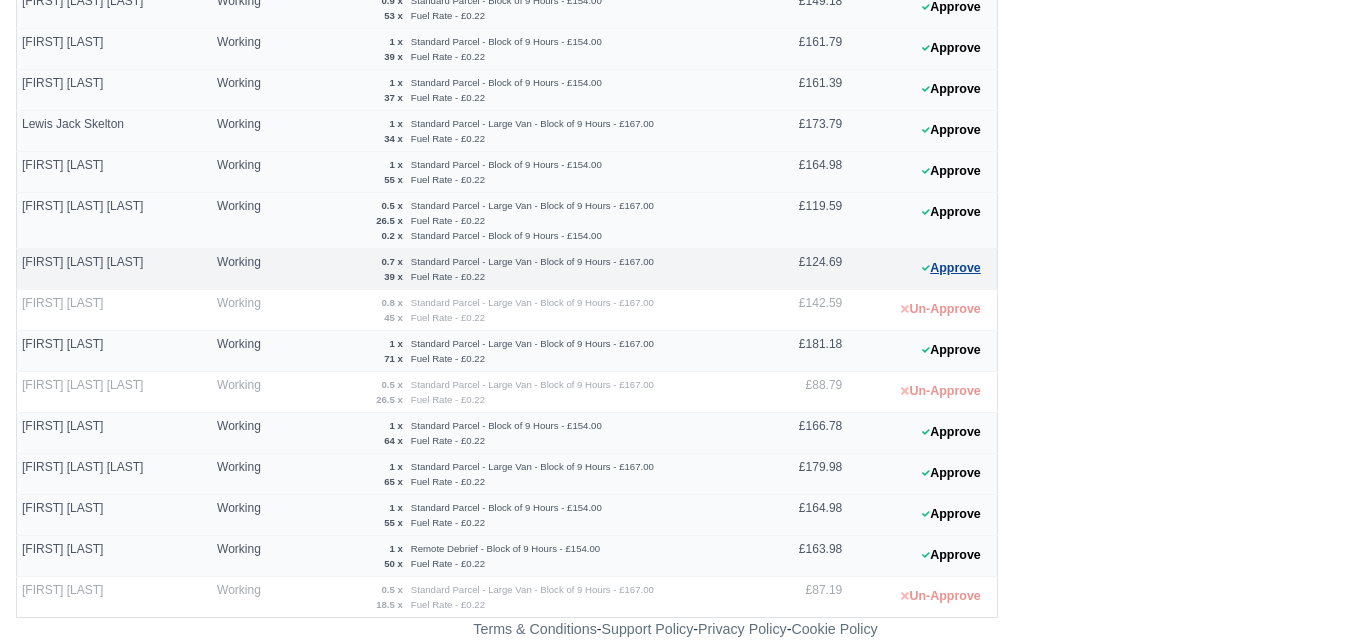 click 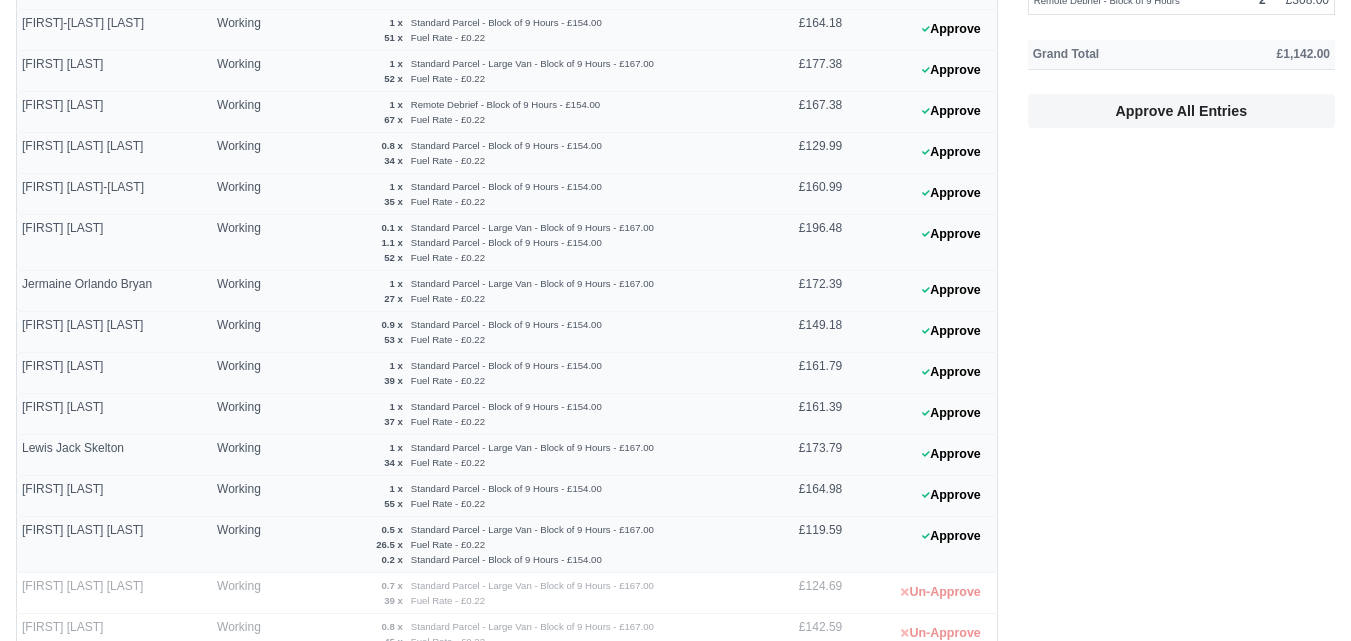 scroll, scrollTop: 297, scrollLeft: 0, axis: vertical 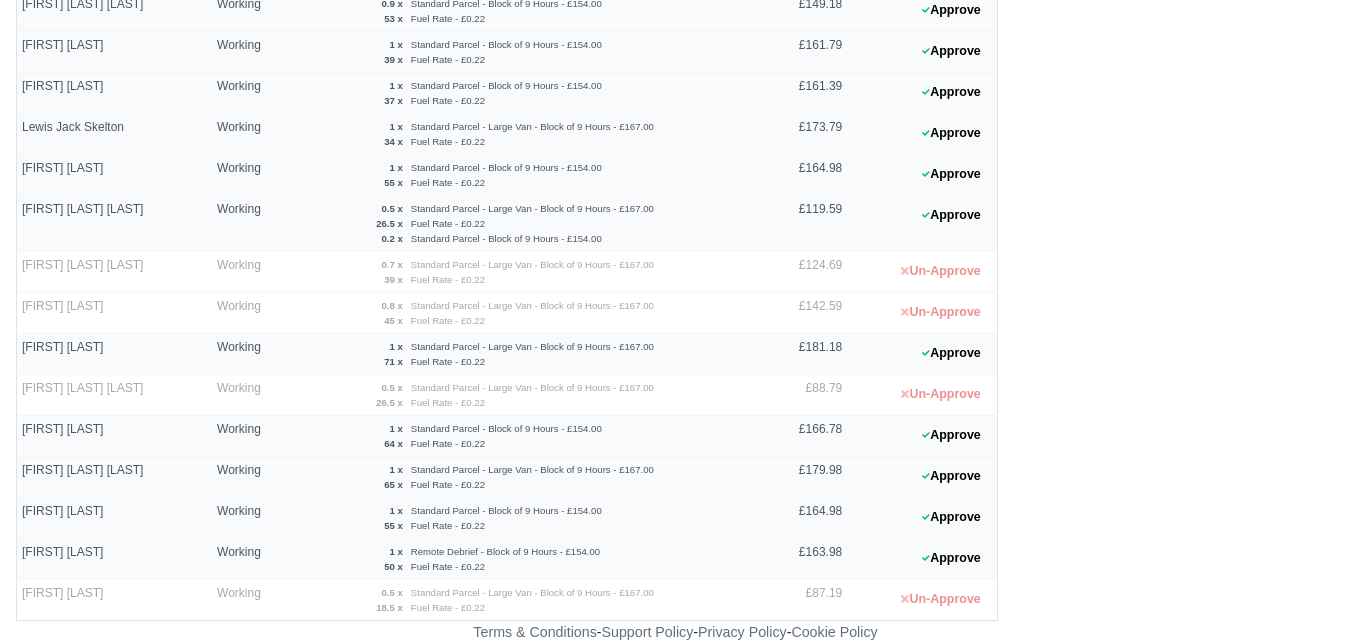 click on "Timesheets Totals
#
£
Standard Parcel - Block of 9 Hours
11
£1,694.00
Fuel Rate
1119
£223.46
10 2" at bounding box center [1181, 78] 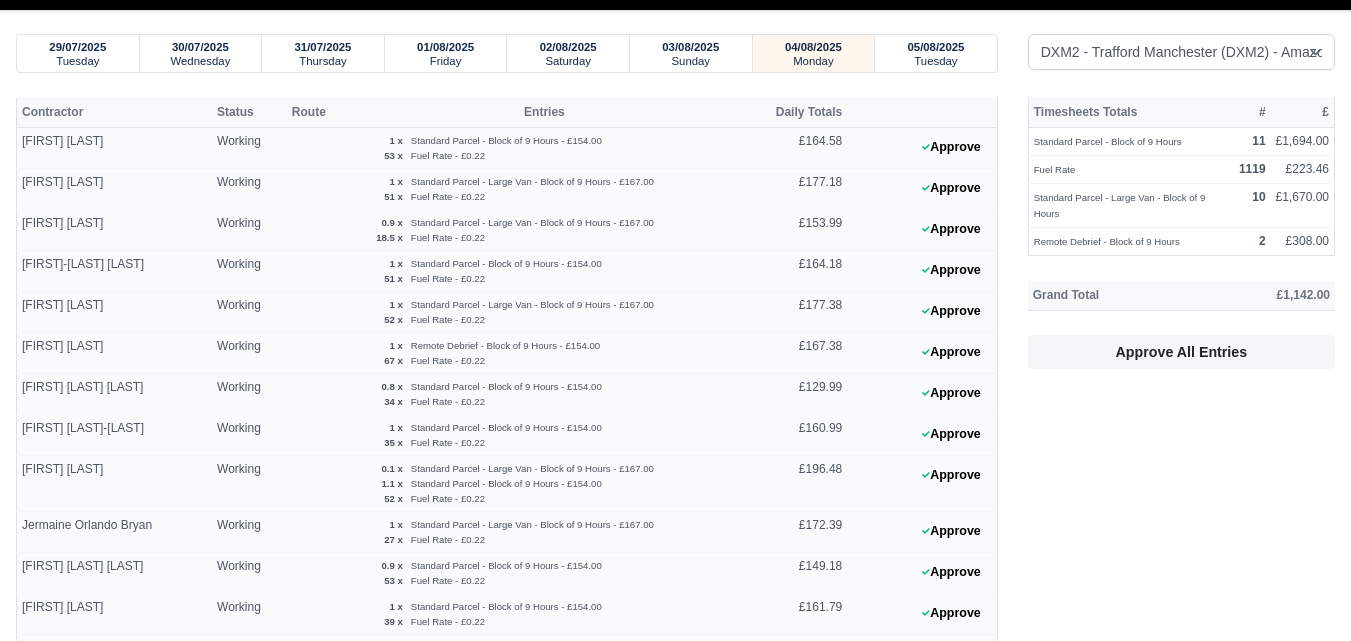 scroll, scrollTop: 26, scrollLeft: 0, axis: vertical 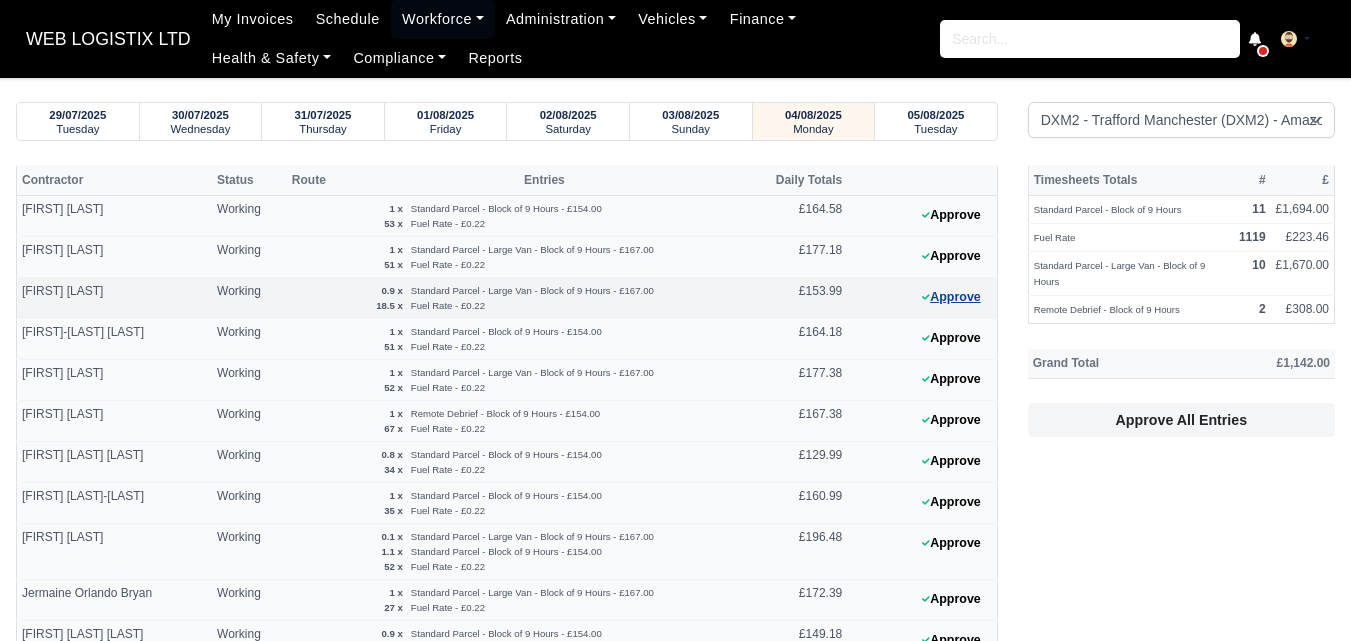 click on "Approve" at bounding box center [951, 297] 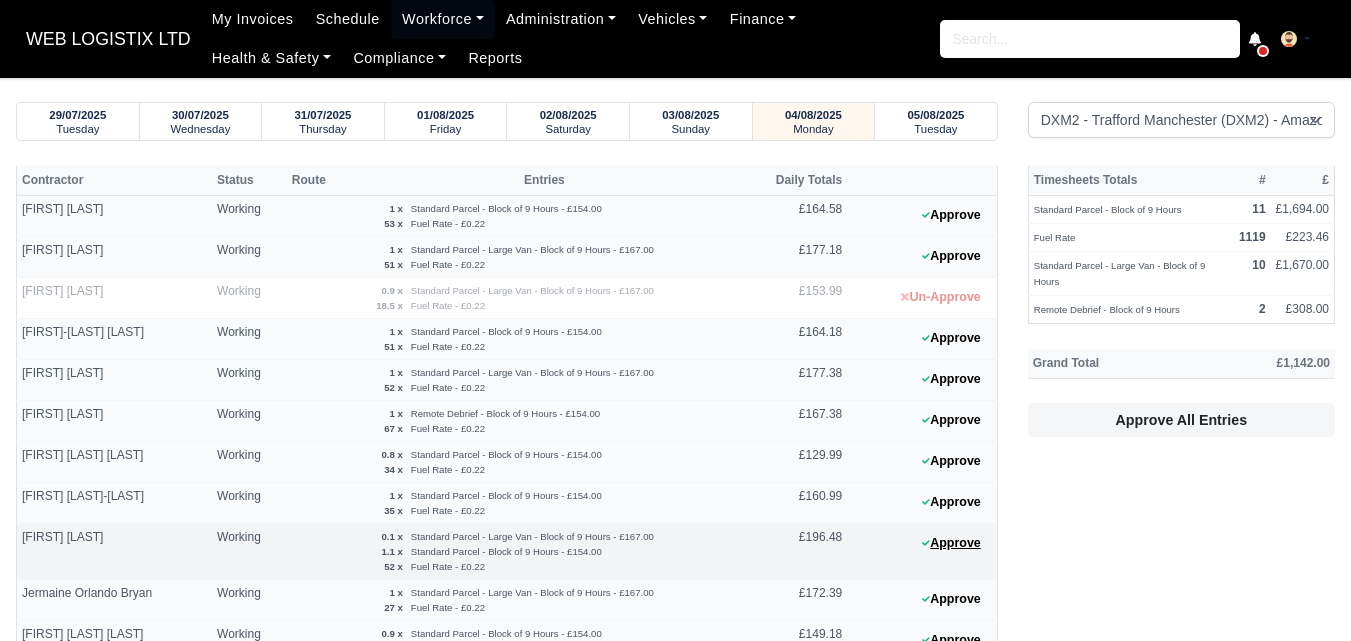 drag, startPoint x: 954, startPoint y: 552, endPoint x: 908, endPoint y: 545, distance: 46.52956 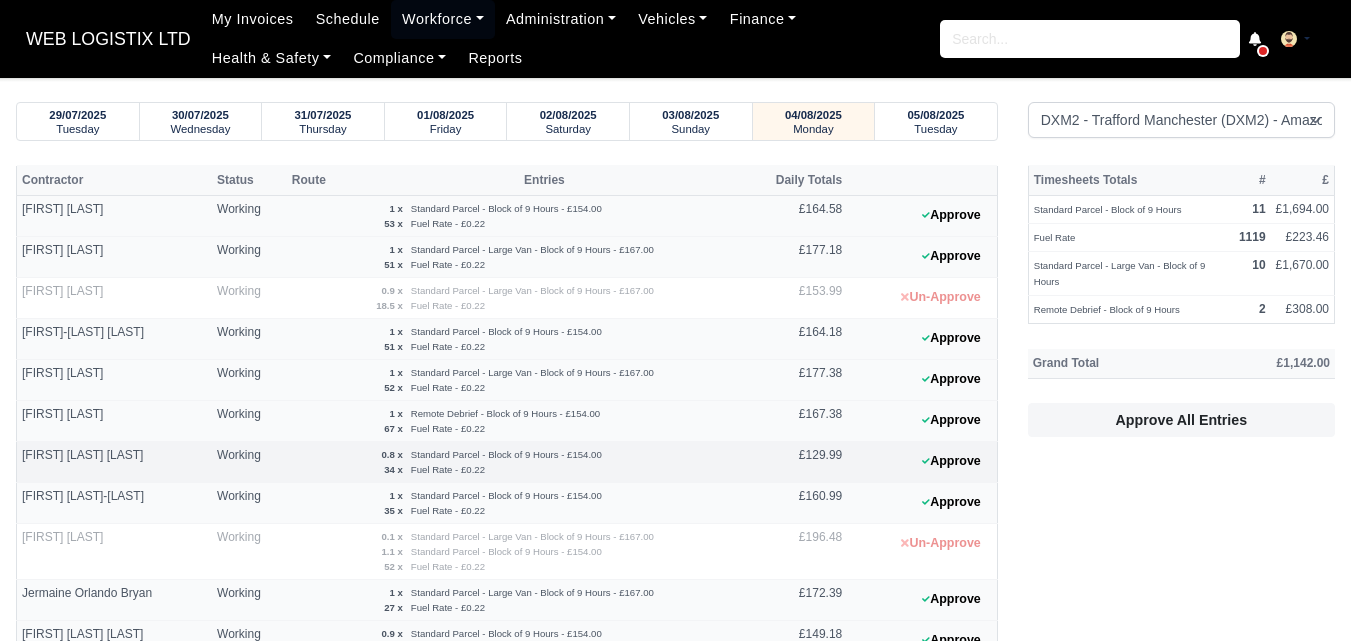 click on "Approve" at bounding box center (922, 462) 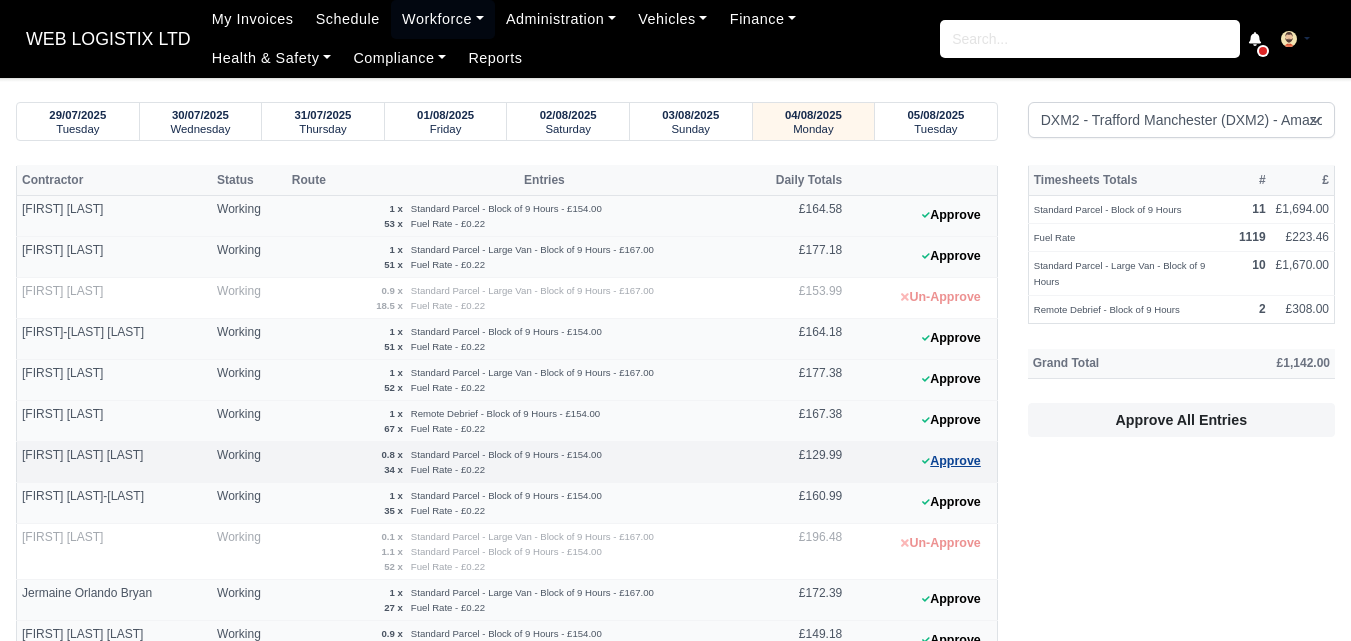 click on "Approve" at bounding box center [951, 461] 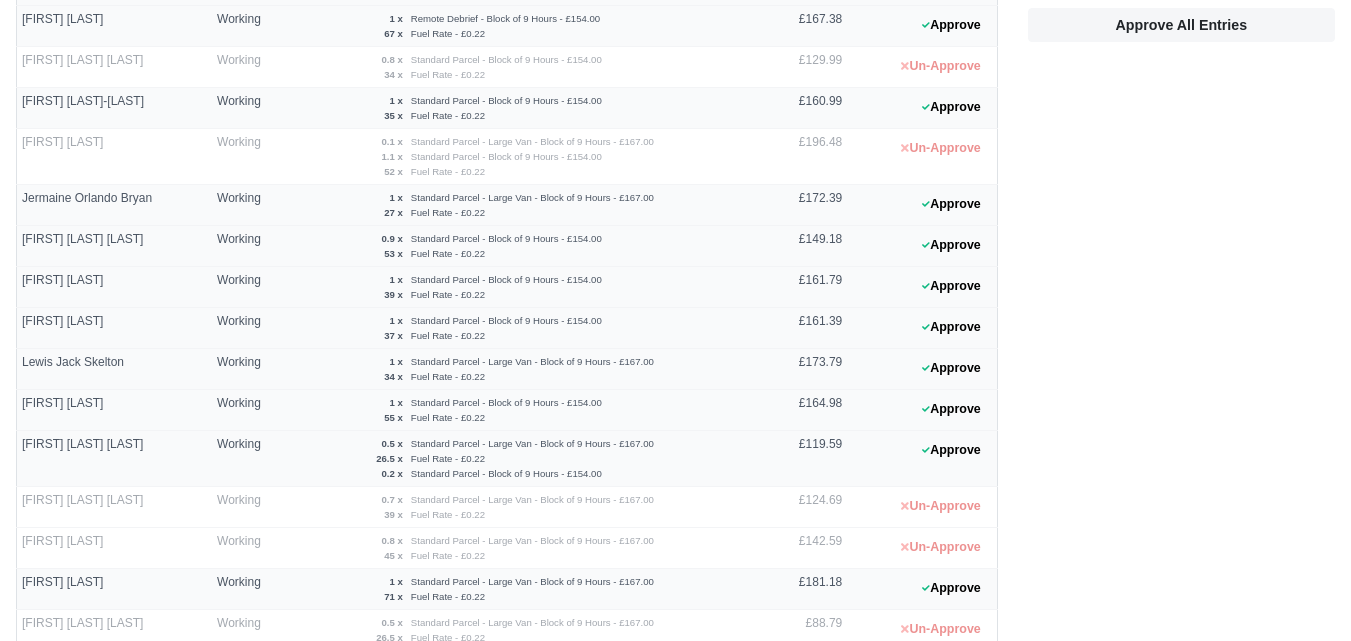 scroll, scrollTop: 404, scrollLeft: 0, axis: vertical 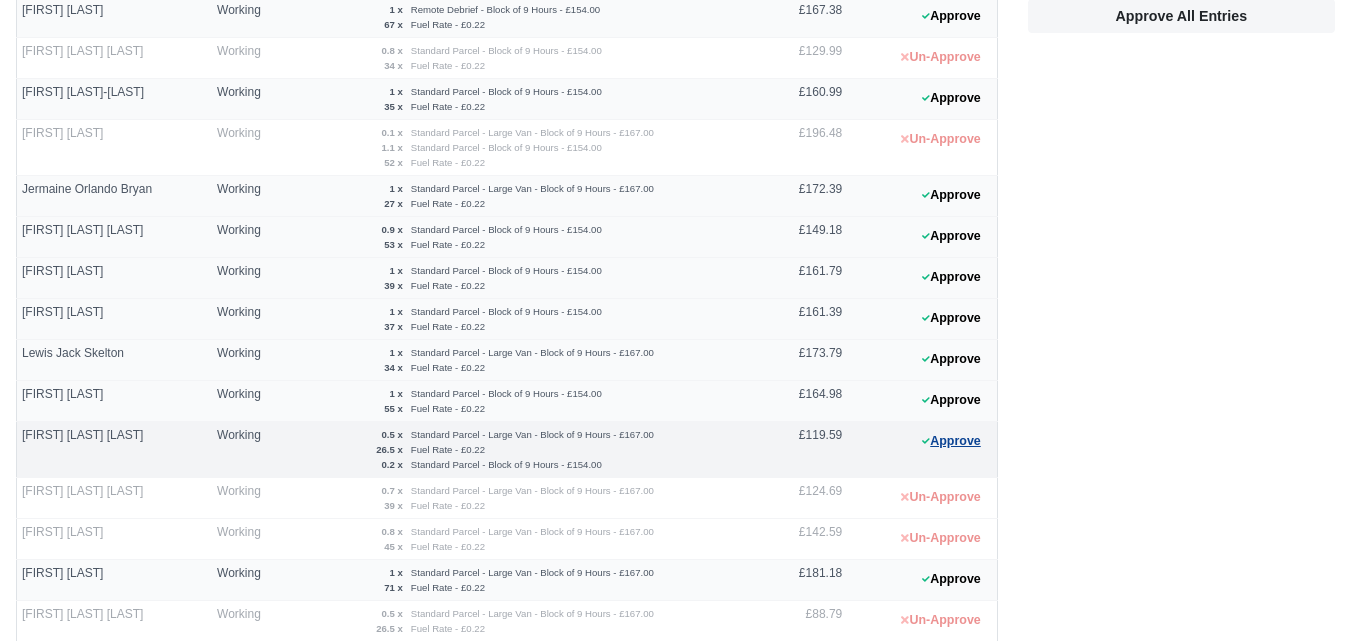 click on "Approve" at bounding box center [951, 441] 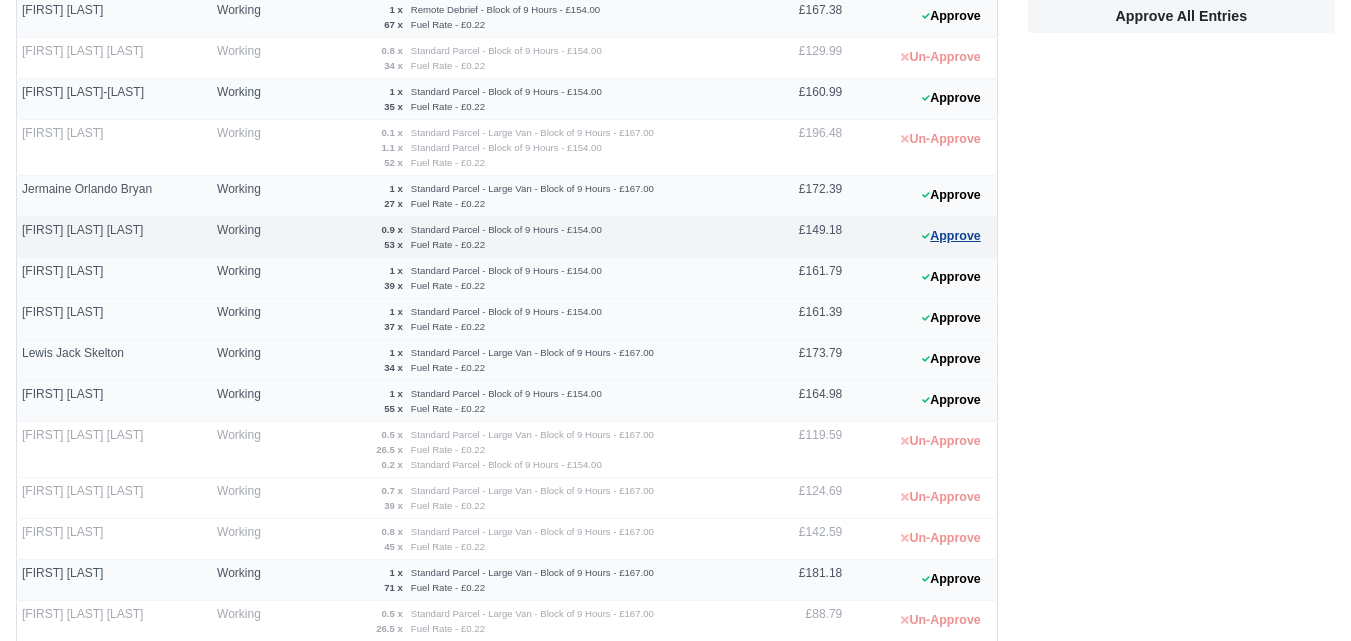 click on "Approve" at bounding box center (951, 236) 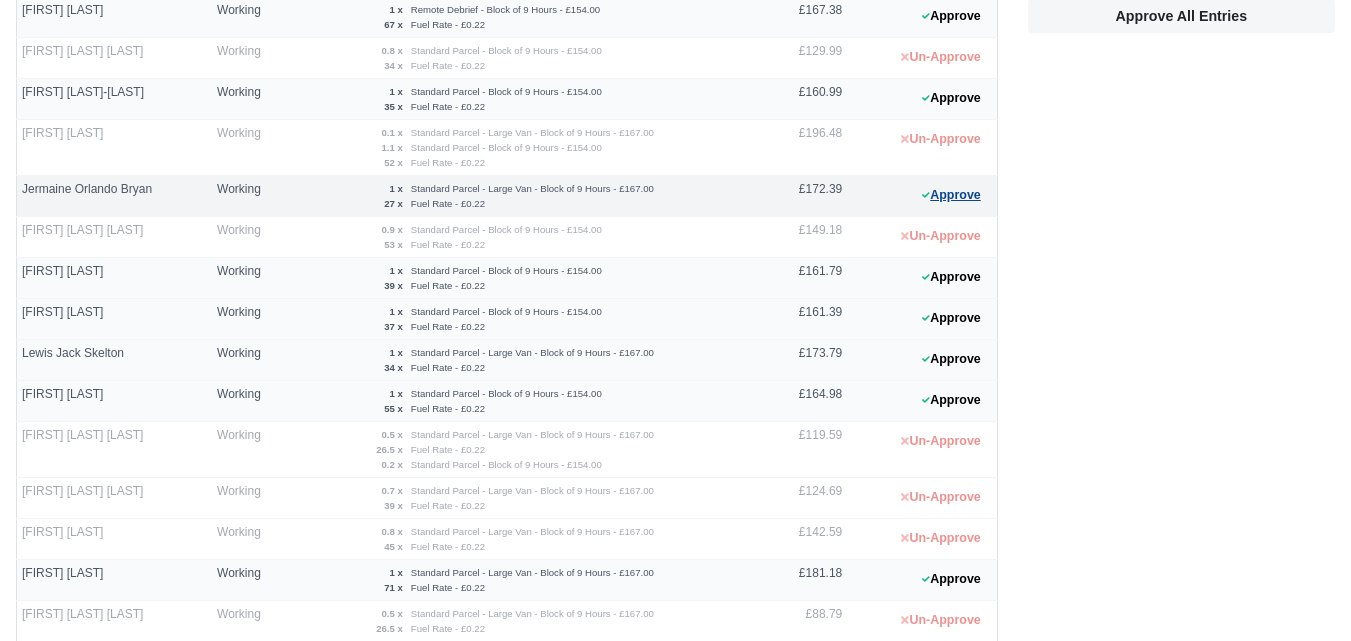 click on "Approve" at bounding box center [951, 195] 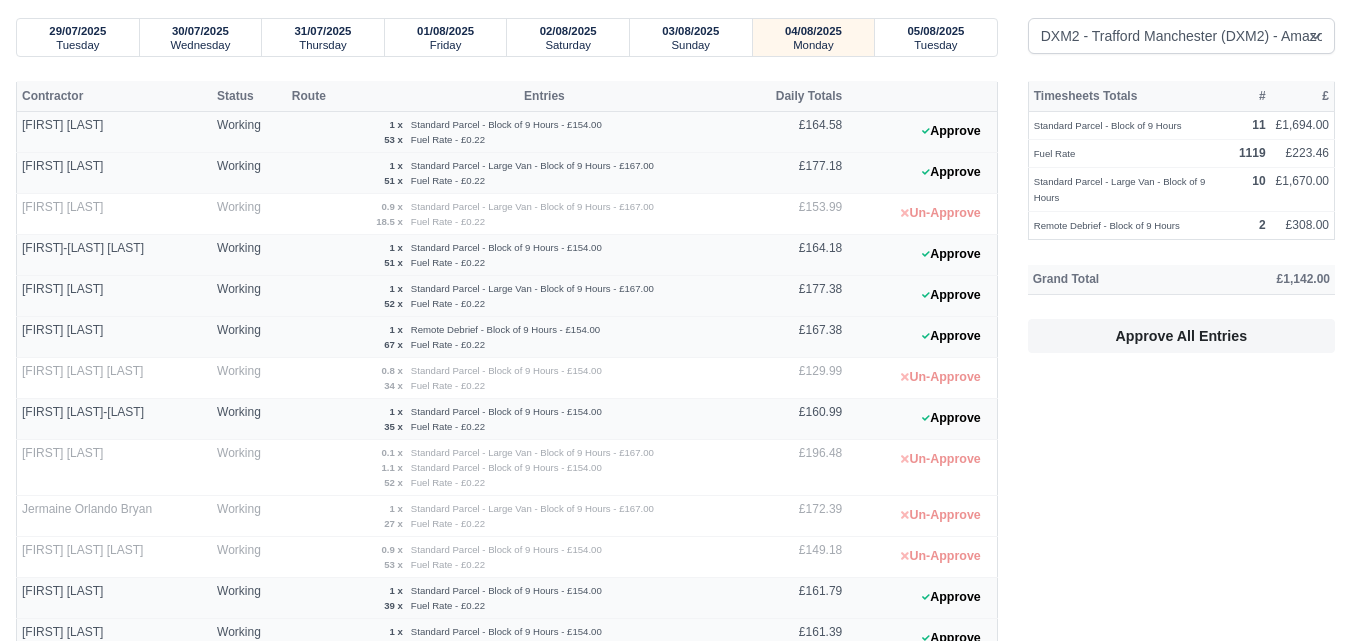 scroll, scrollTop: 82, scrollLeft: 0, axis: vertical 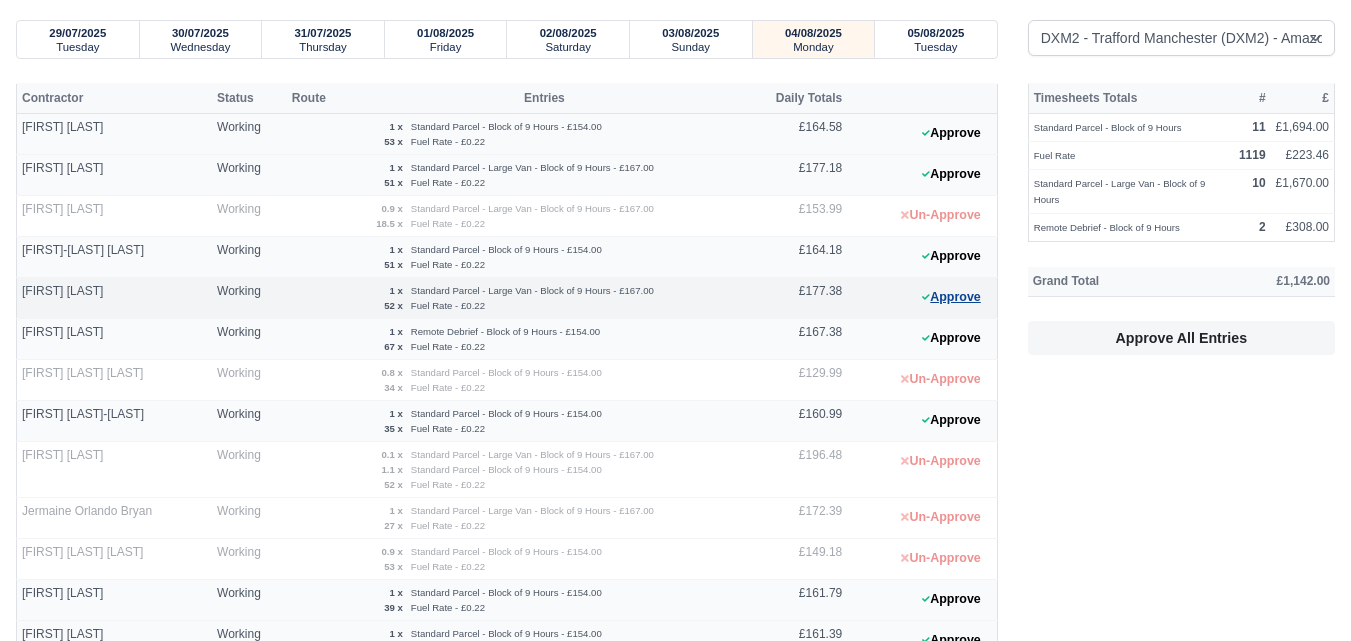 click on "Approve" at bounding box center (951, 297) 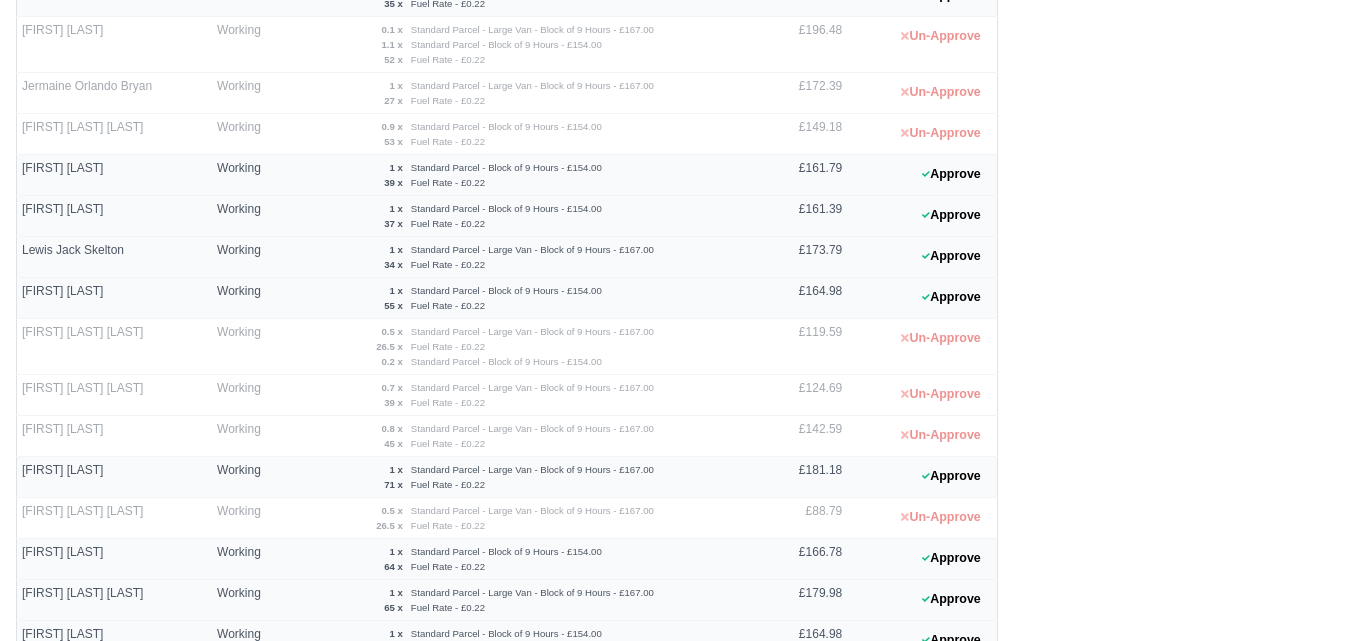 scroll, scrollTop: 509, scrollLeft: 0, axis: vertical 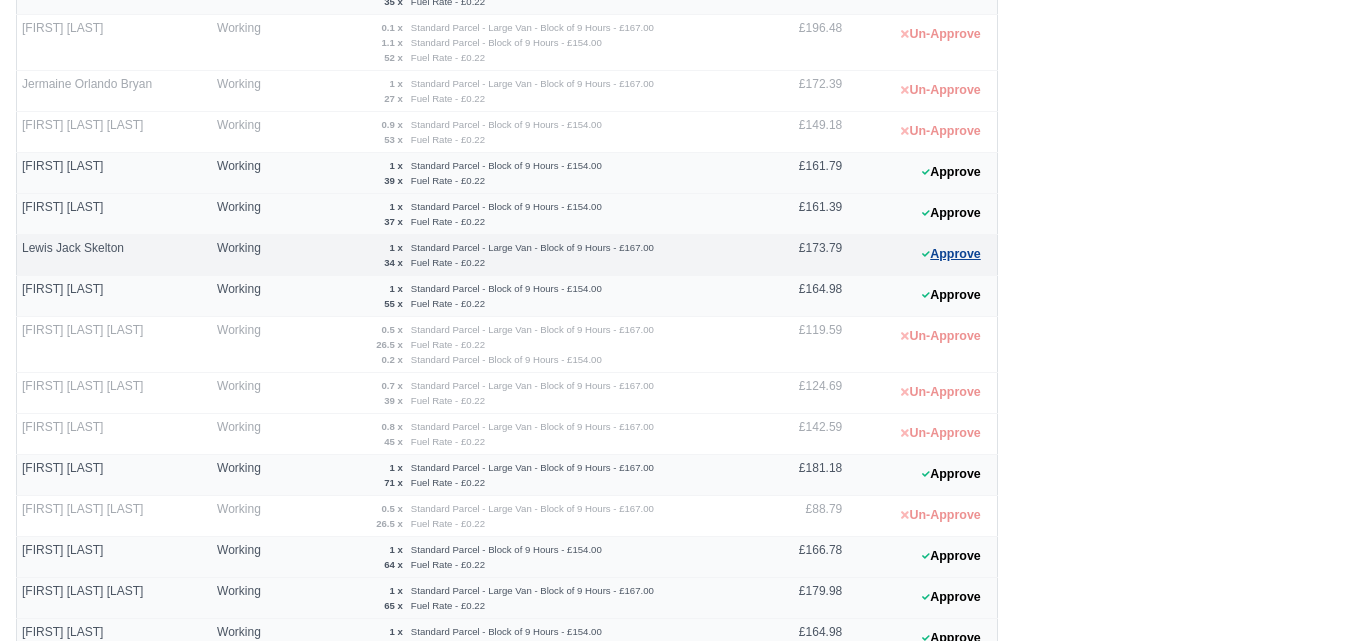 click on "Approve" at bounding box center (951, 254) 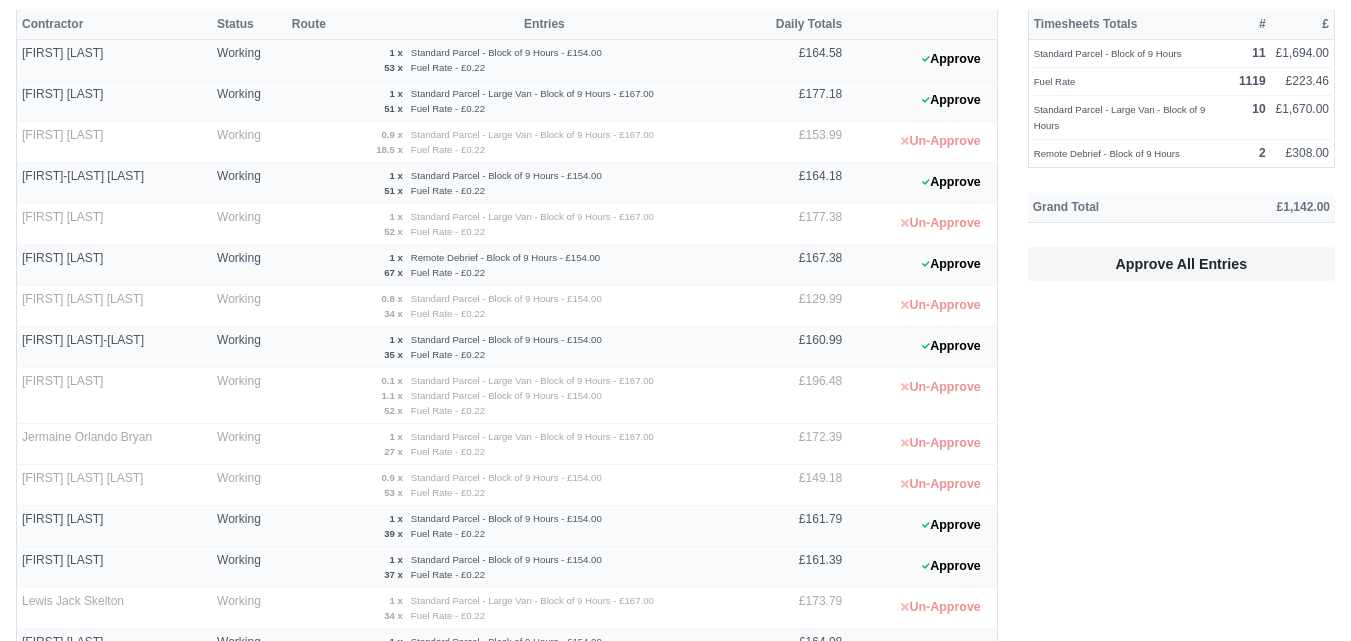 scroll, scrollTop: 88, scrollLeft: 0, axis: vertical 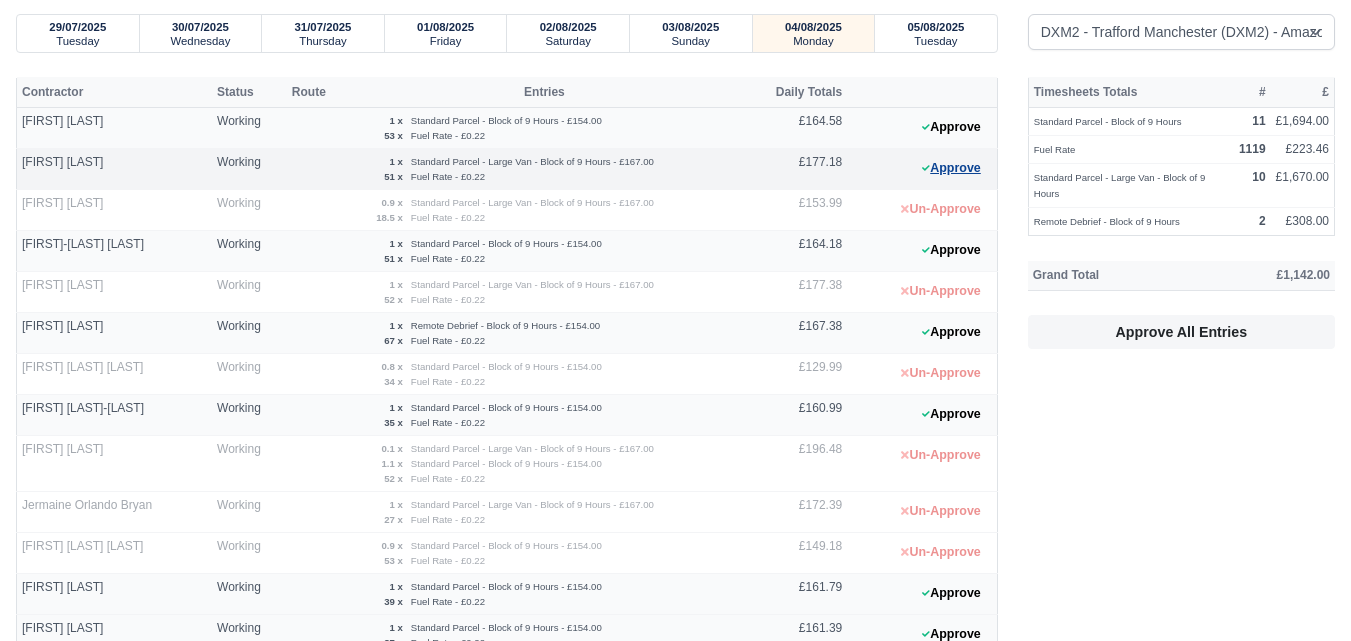 click on "Approve" at bounding box center (951, 168) 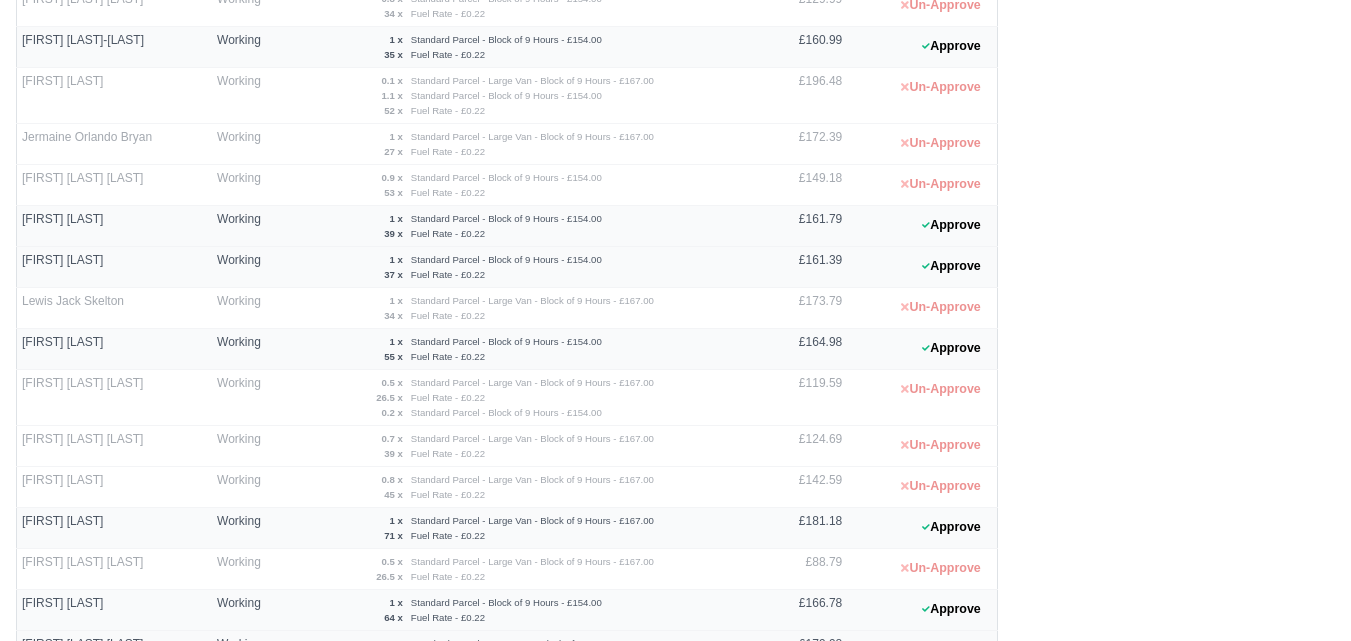 scroll, scrollTop: 486, scrollLeft: 0, axis: vertical 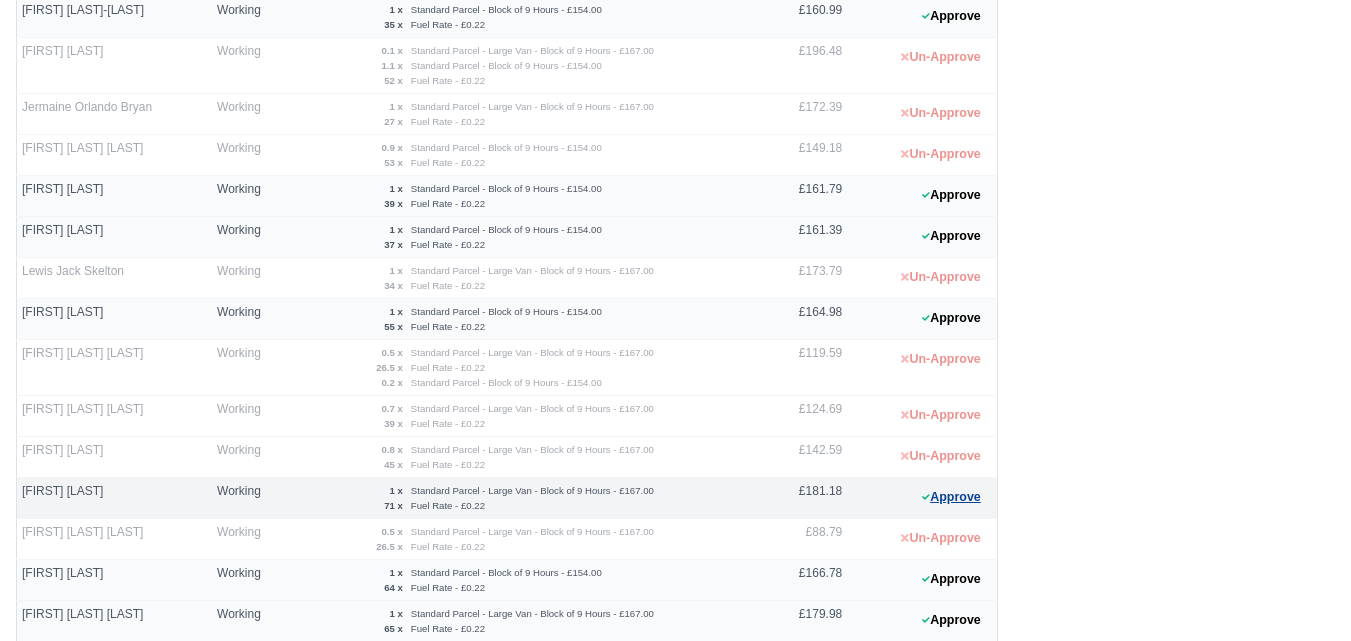 click on "Approve" at bounding box center [951, 497] 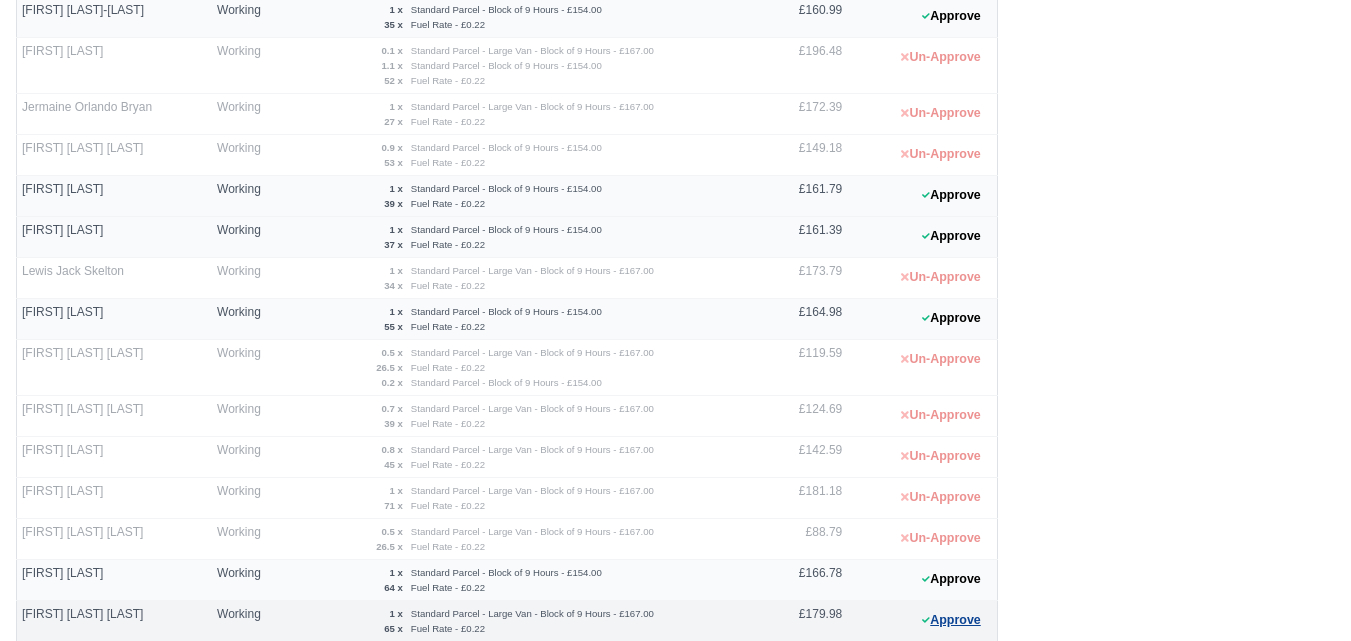 click on "Approve" at bounding box center [951, 620] 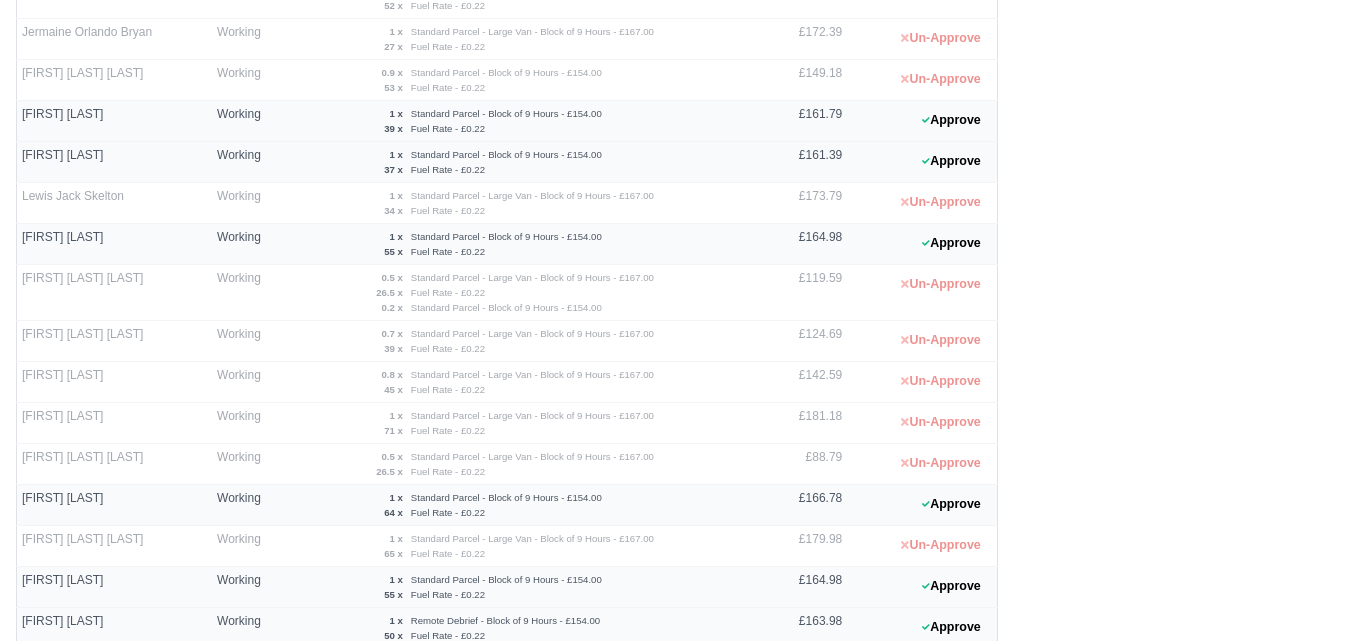 scroll, scrollTop: 580, scrollLeft: 0, axis: vertical 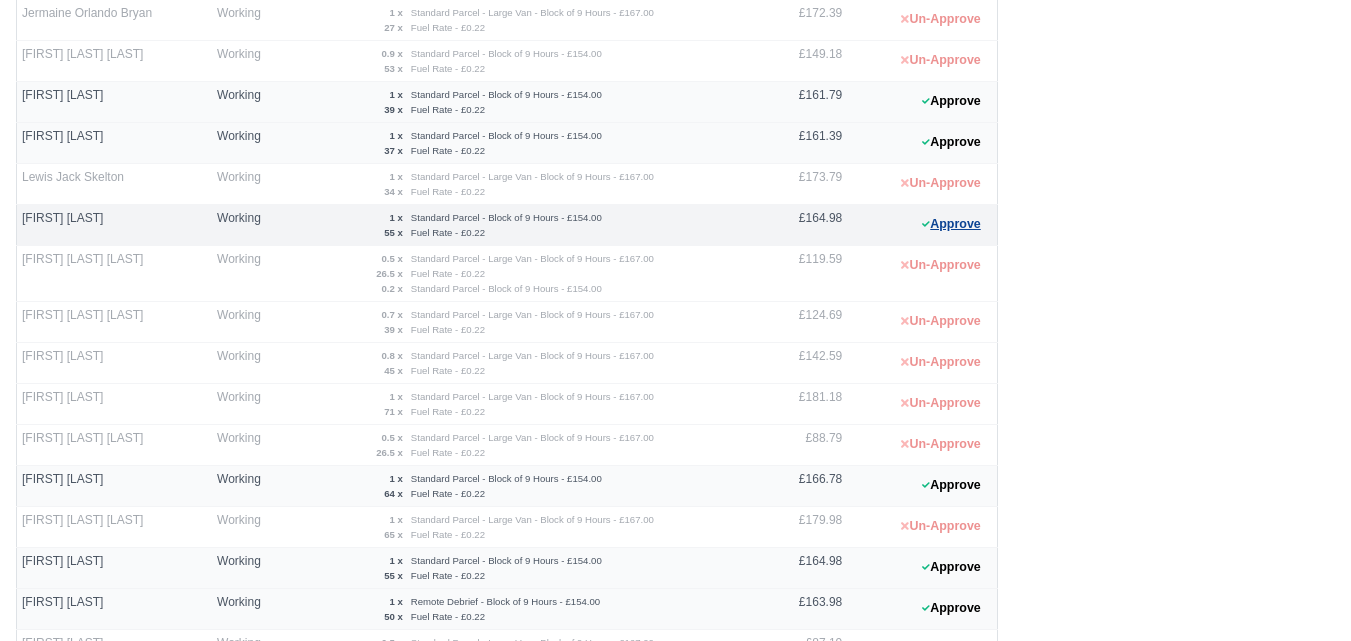 click on "Approve" at bounding box center [951, 224] 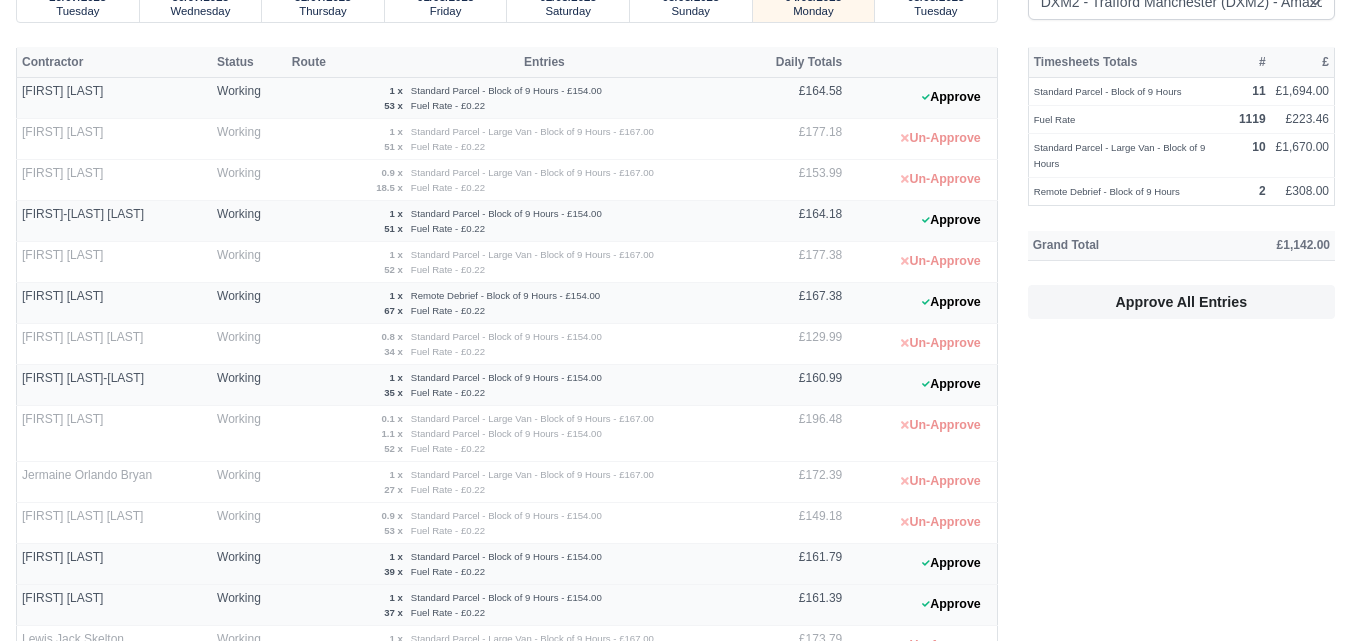 scroll, scrollTop: 116, scrollLeft: 0, axis: vertical 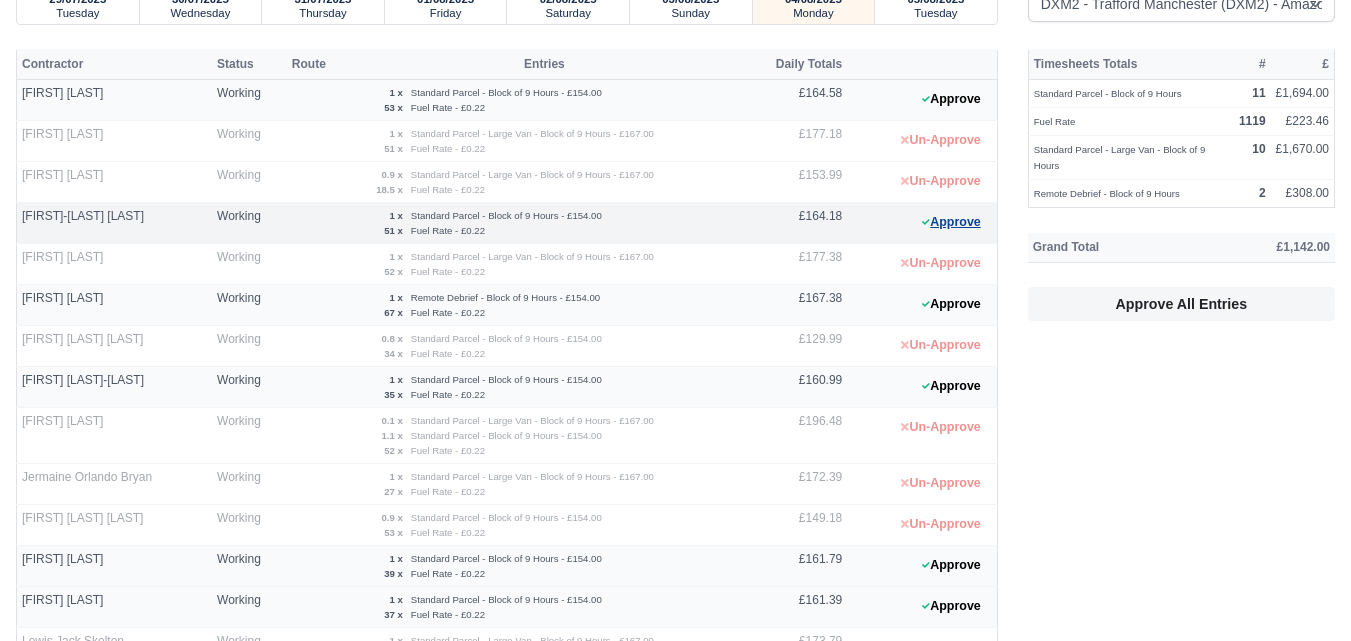 click on "Approve" at bounding box center [951, 222] 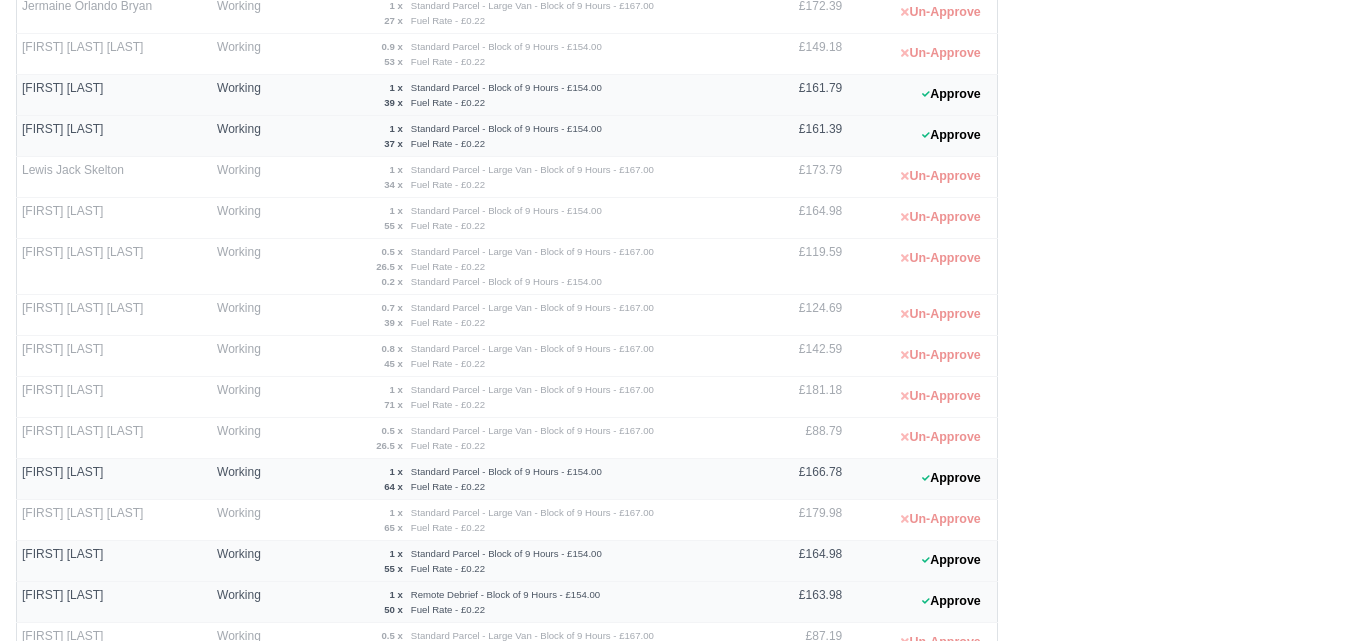 scroll, scrollTop: 633, scrollLeft: 0, axis: vertical 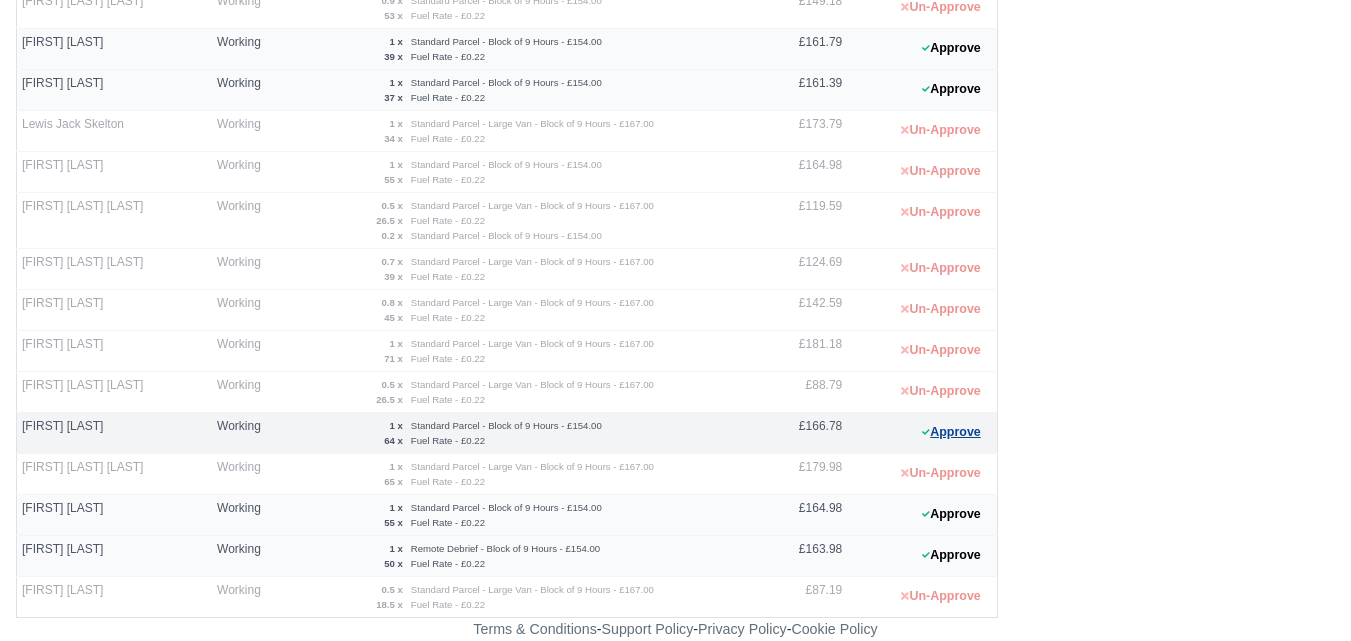 click on "Approve" at bounding box center (951, 432) 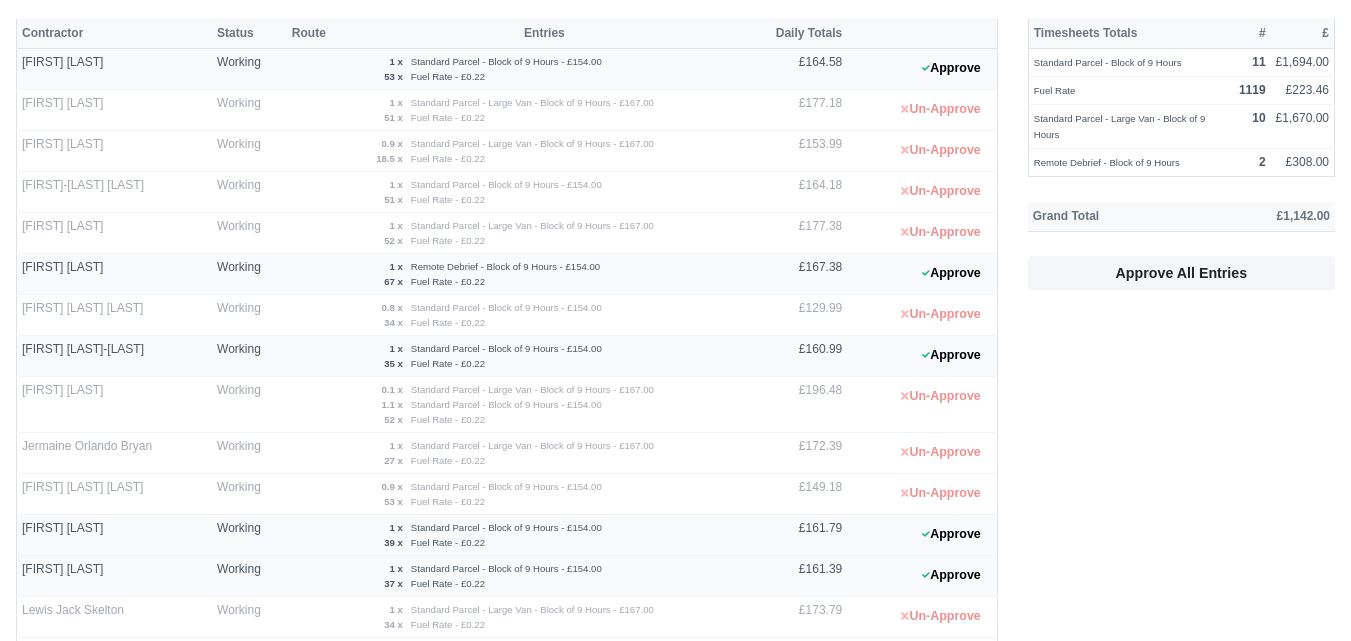 scroll, scrollTop: 0, scrollLeft: 0, axis: both 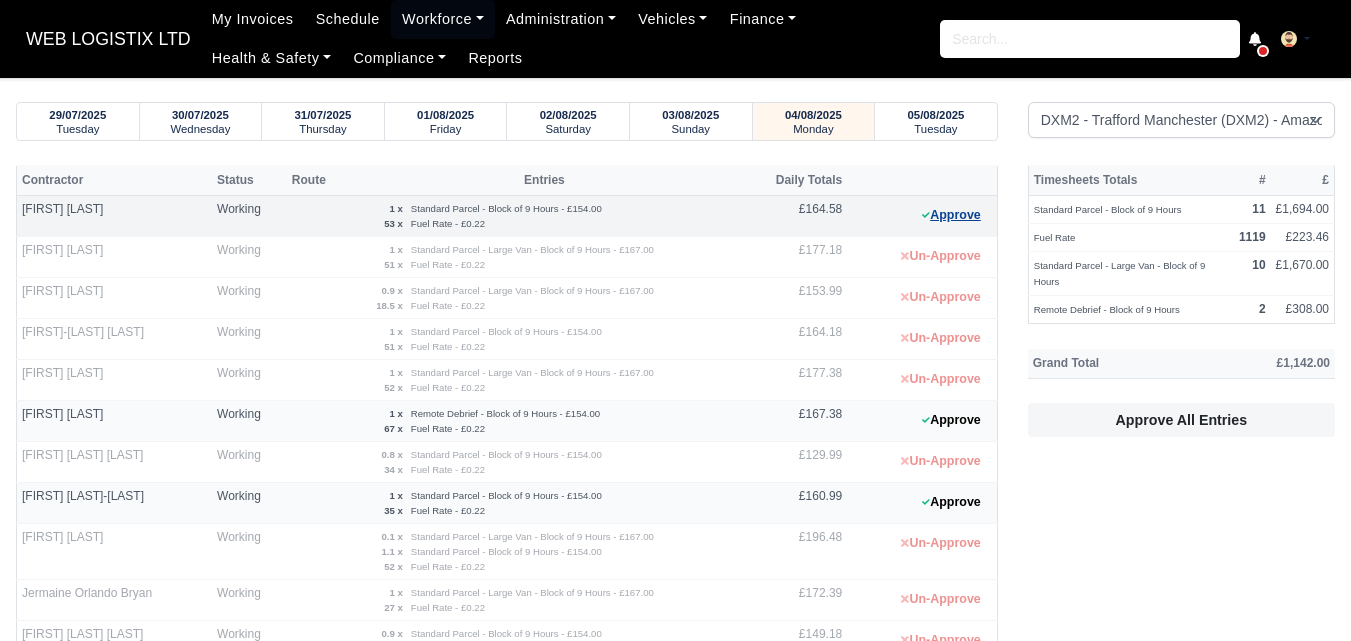 click on "Approve" at bounding box center (951, 215) 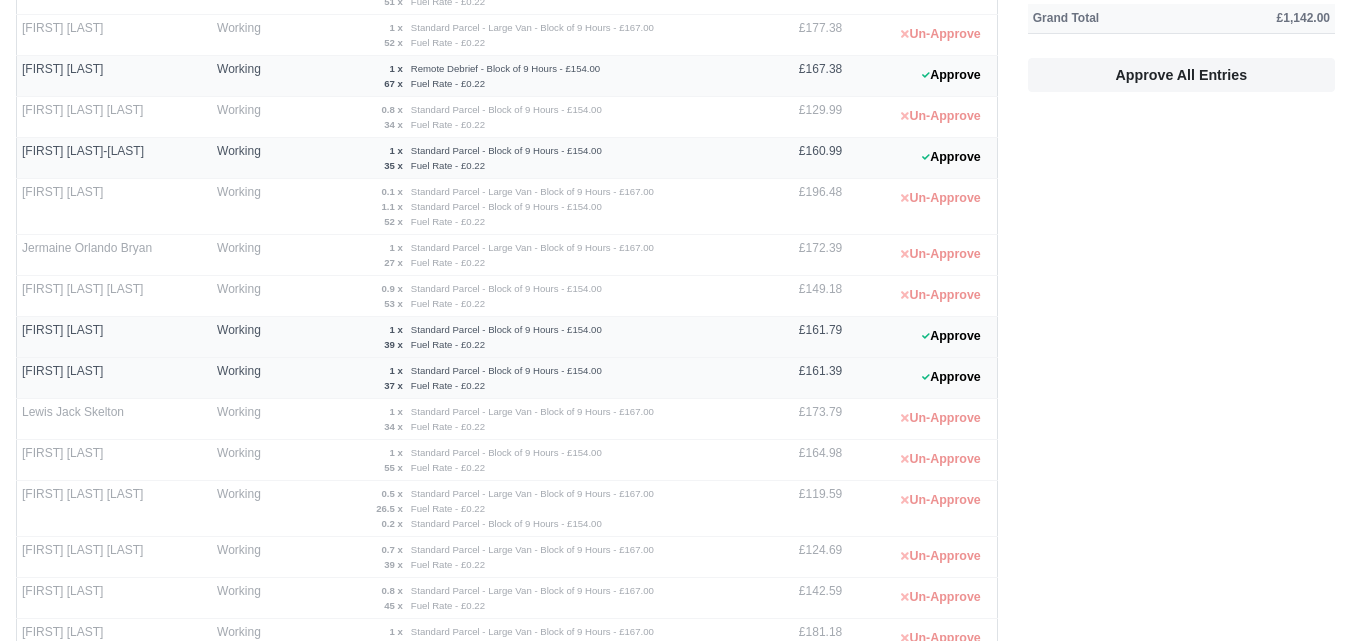 scroll, scrollTop: 385, scrollLeft: 0, axis: vertical 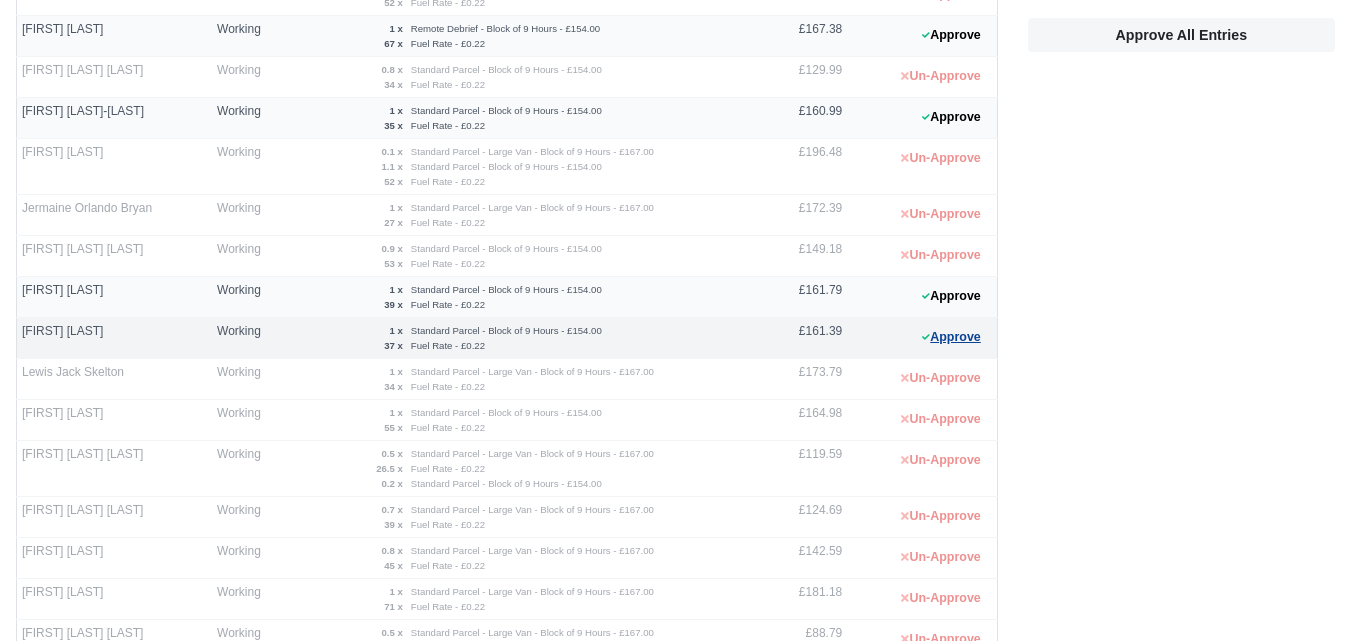click on "Approve" at bounding box center [951, 337] 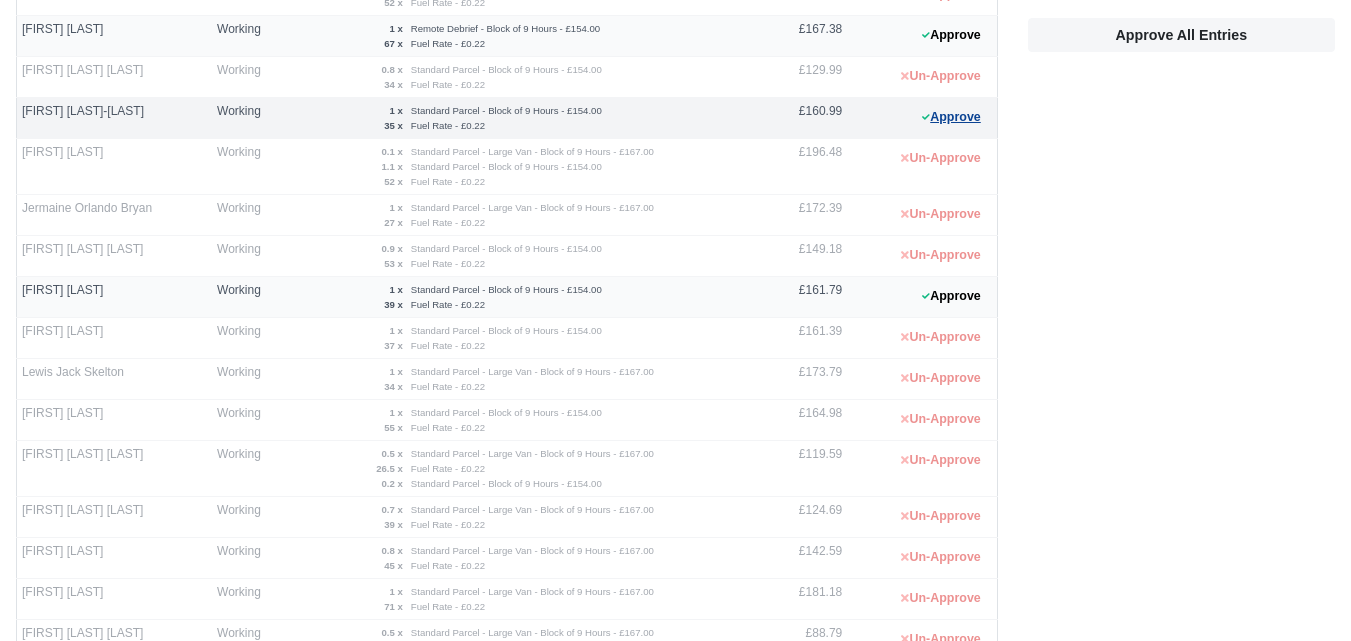 click on "Approve" at bounding box center (951, 117) 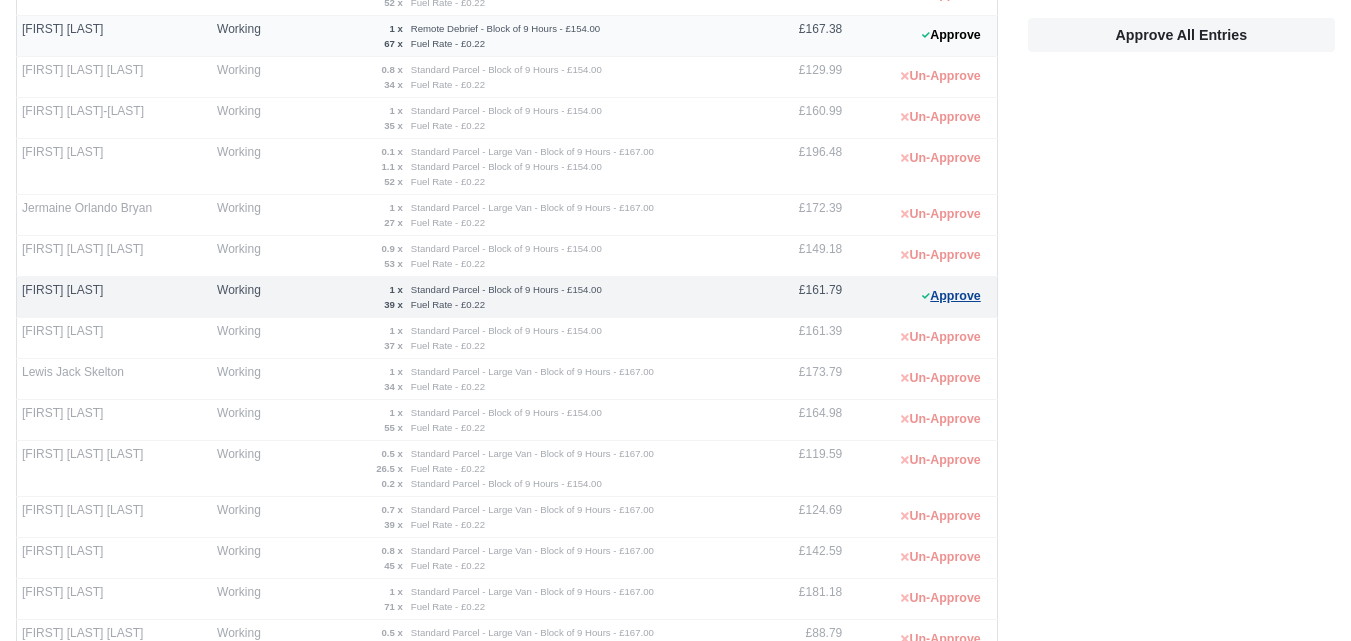 click on "Approve" at bounding box center (951, 296) 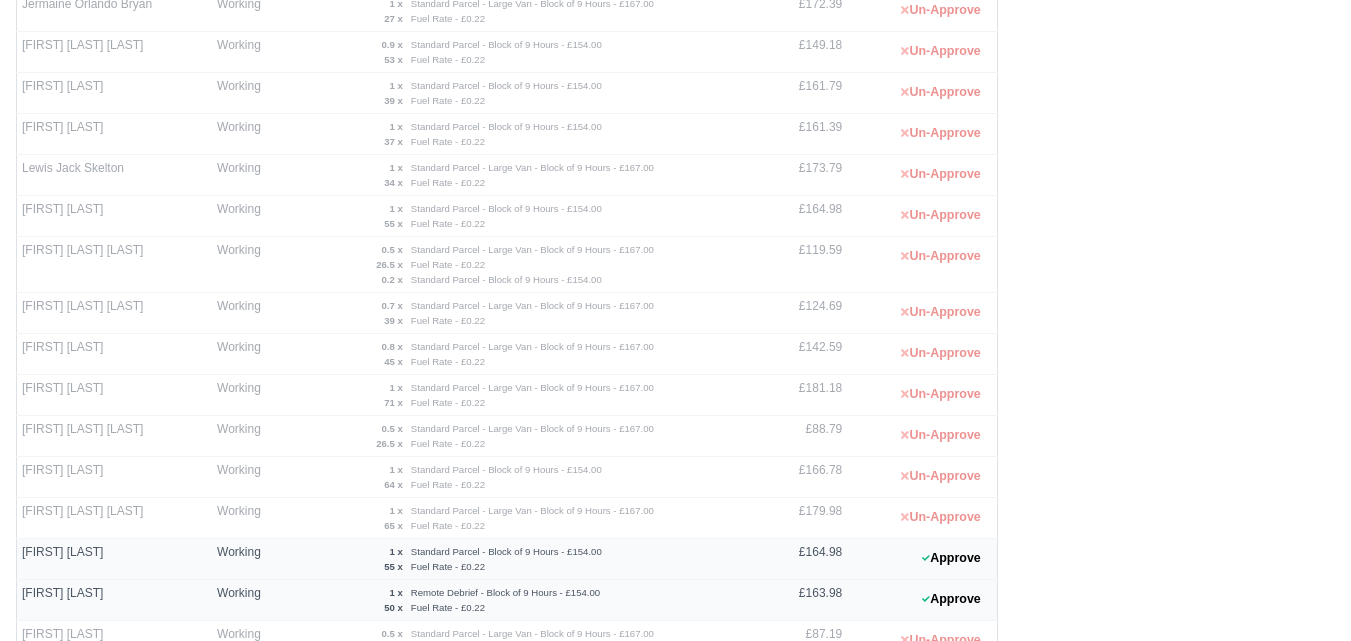 scroll, scrollTop: 633, scrollLeft: 0, axis: vertical 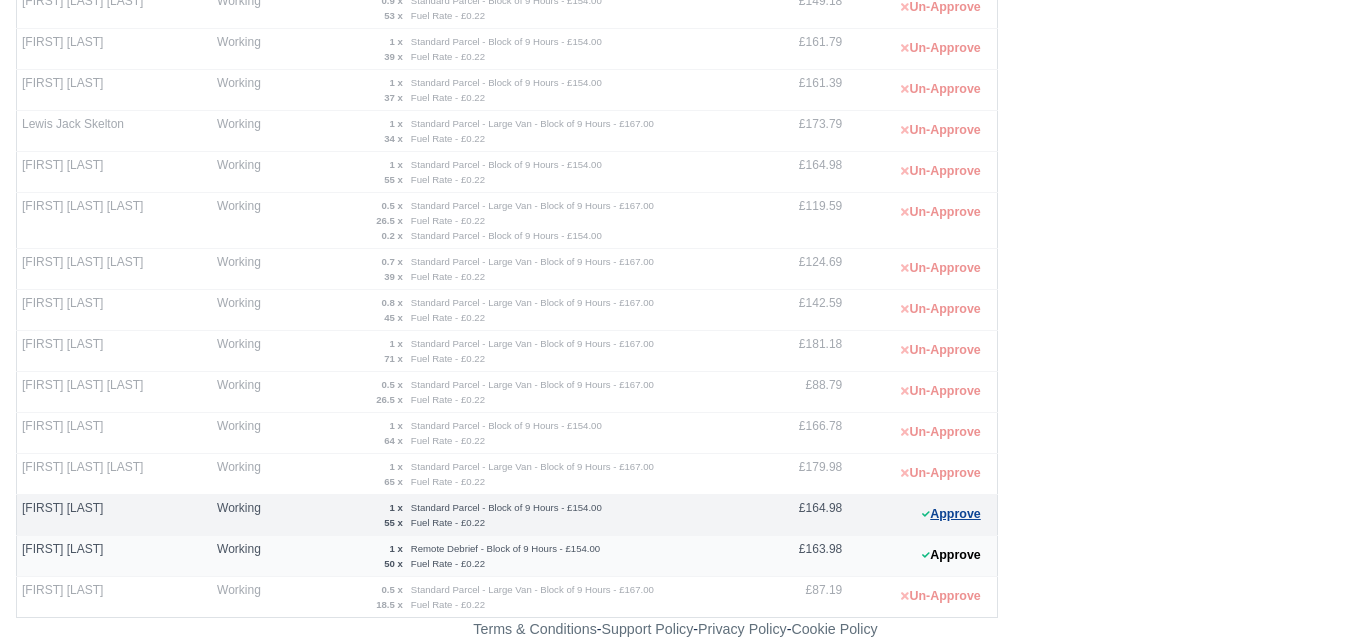 click on "Approve" at bounding box center [951, 514] 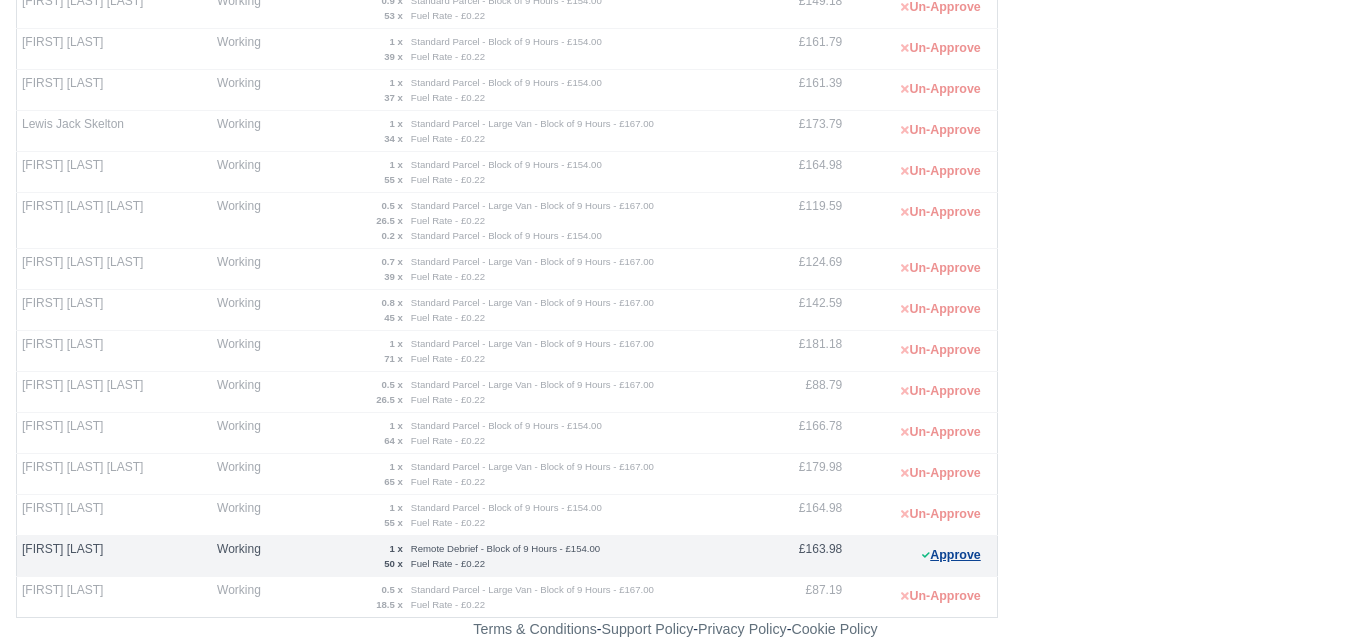 click on "Approve" at bounding box center (951, 555) 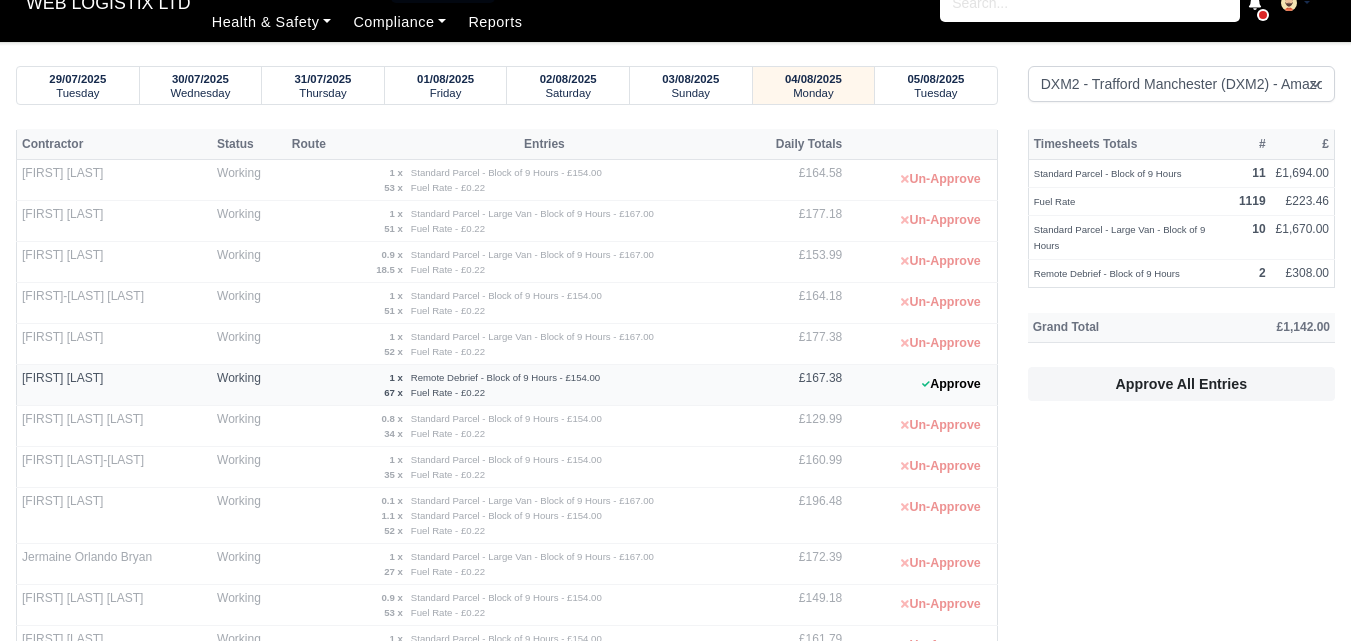 scroll, scrollTop: 0, scrollLeft: 0, axis: both 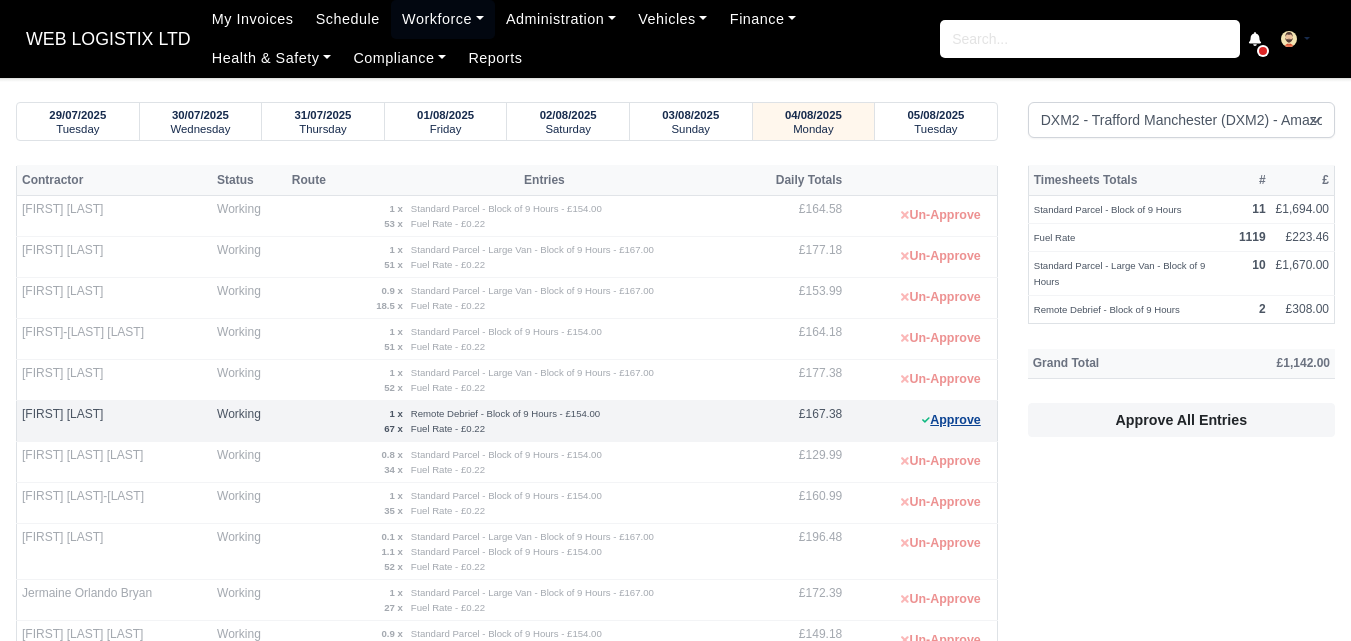 click on "Approve" at bounding box center (951, 420) 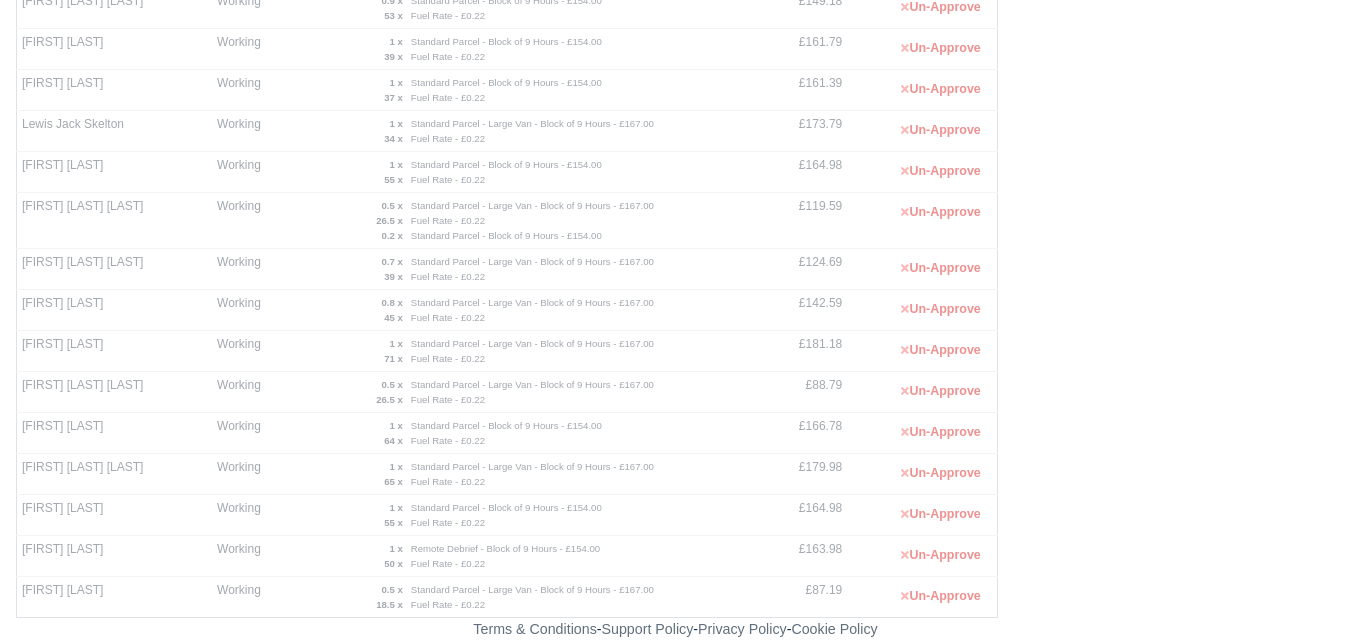 scroll, scrollTop: 466, scrollLeft: 0, axis: vertical 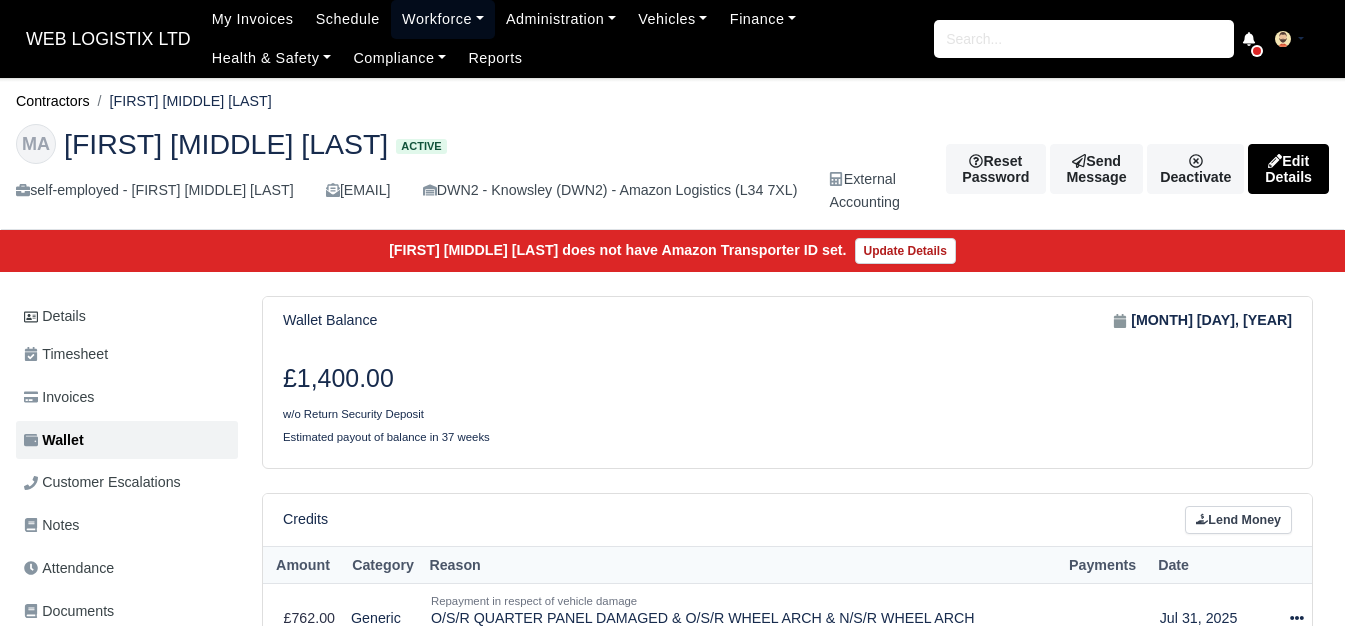 click on "Workforce" at bounding box center [443, 19] 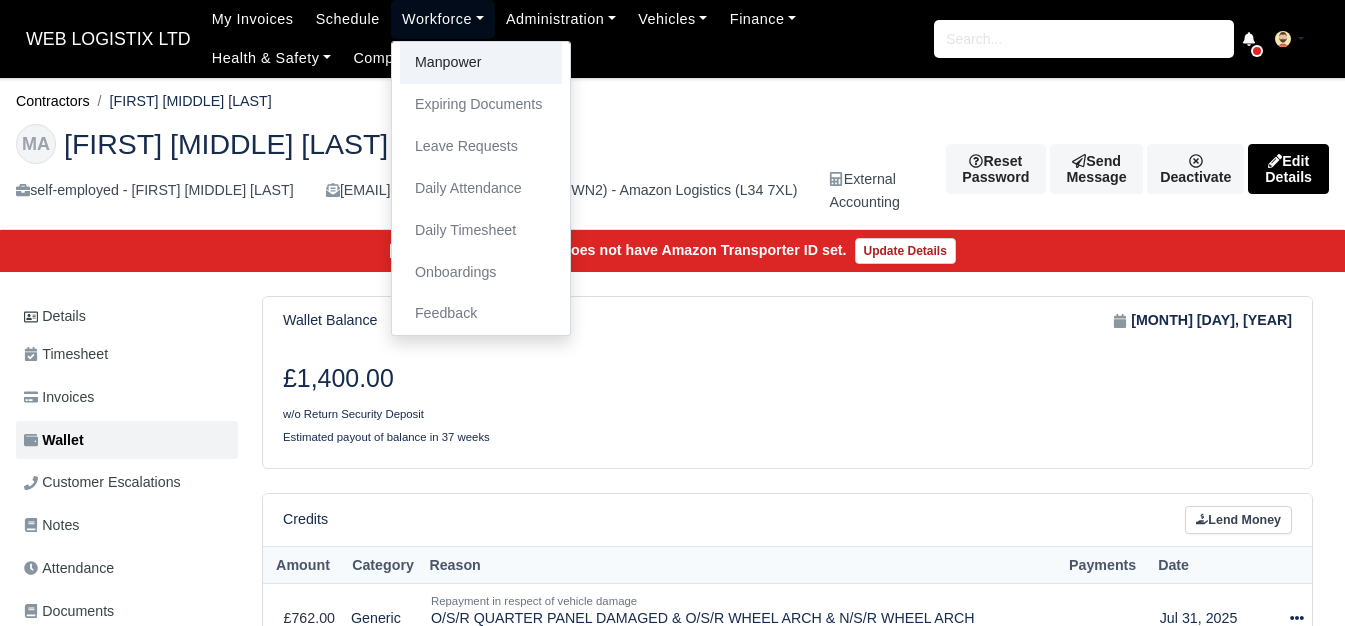 click on "Manpower" at bounding box center [481, 63] 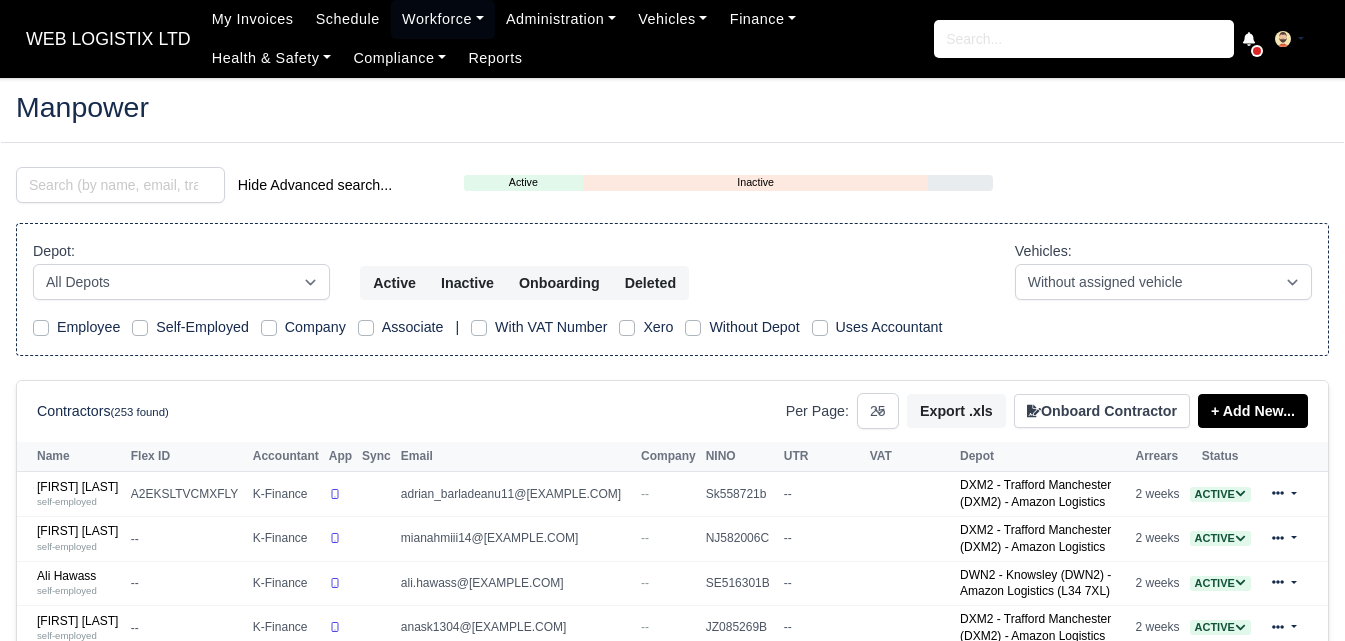 select on "25" 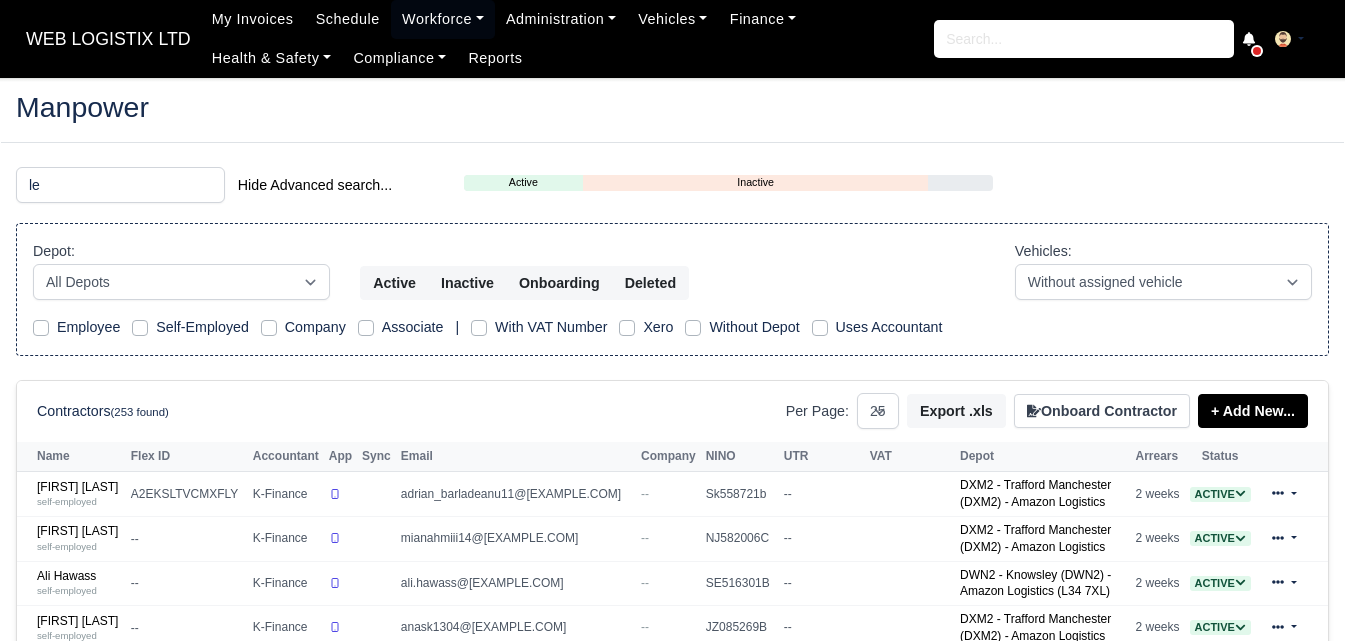 scroll, scrollTop: 0, scrollLeft: 0, axis: both 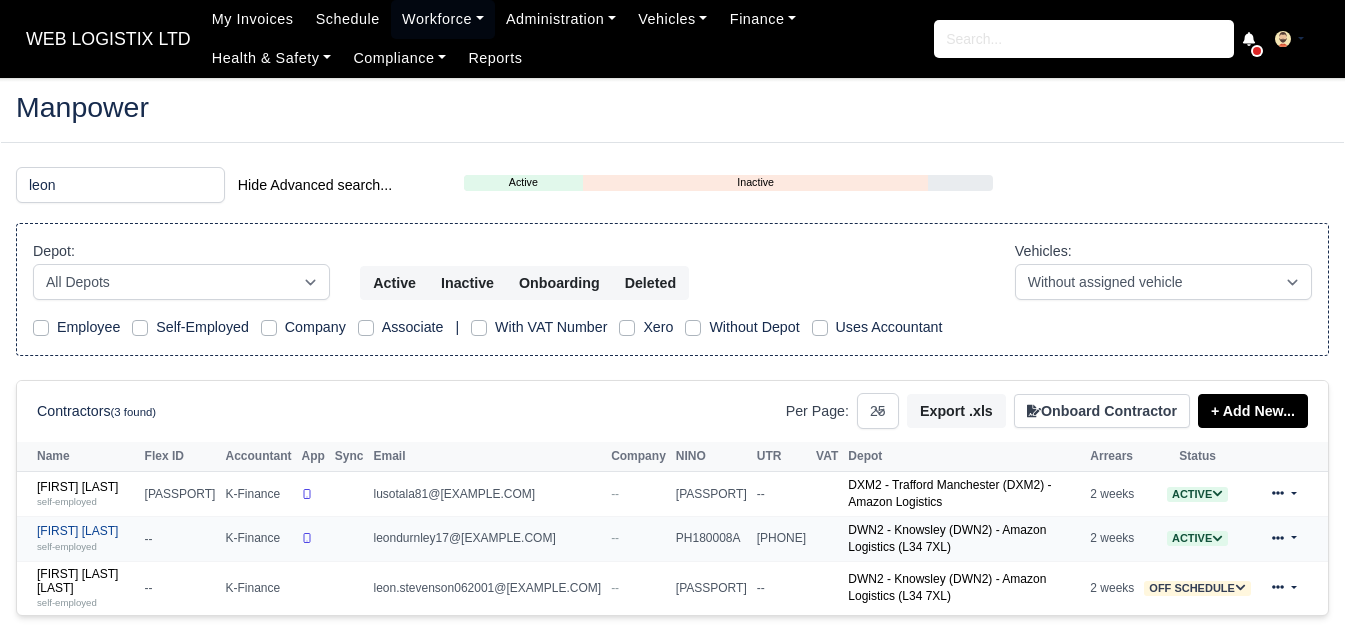 type on "leon" 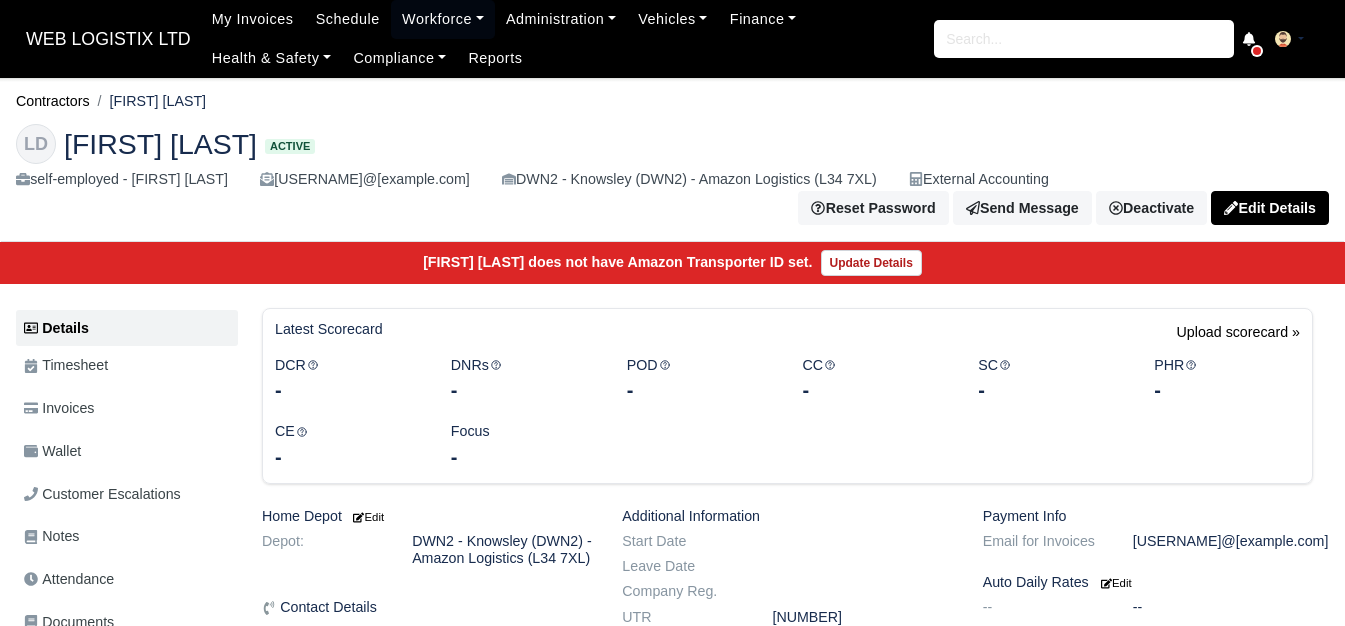 scroll, scrollTop: 0, scrollLeft: 0, axis: both 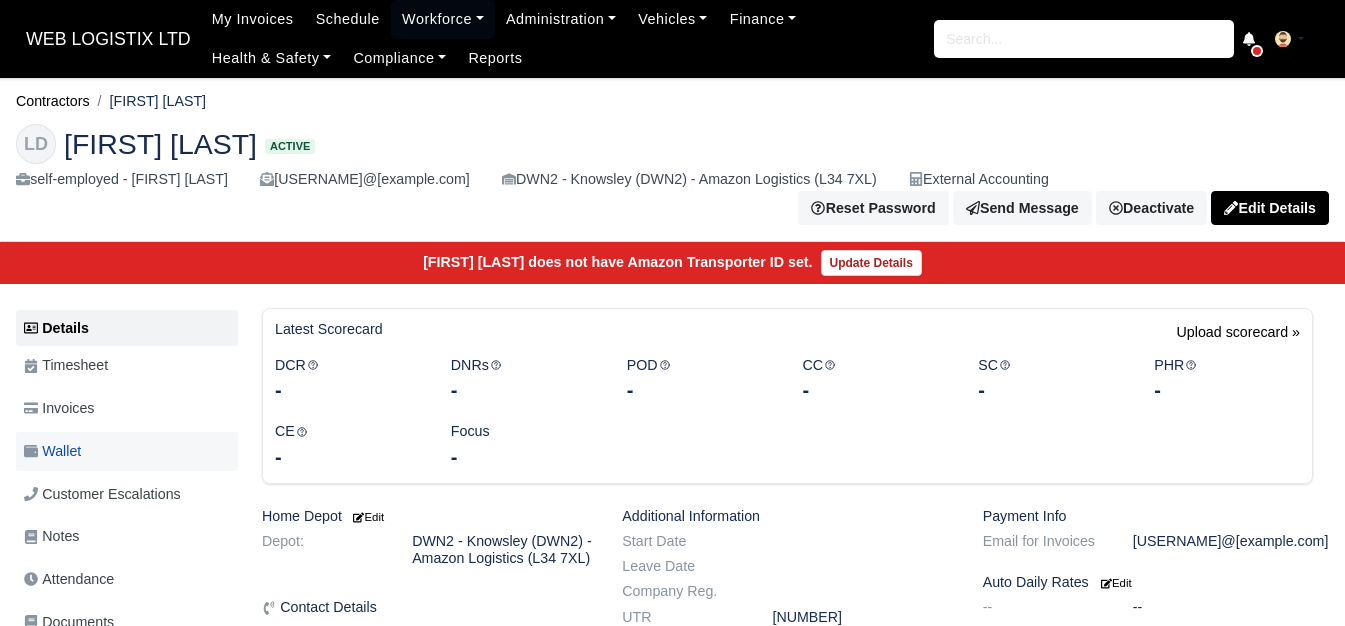 click on "Wallet" at bounding box center [127, 451] 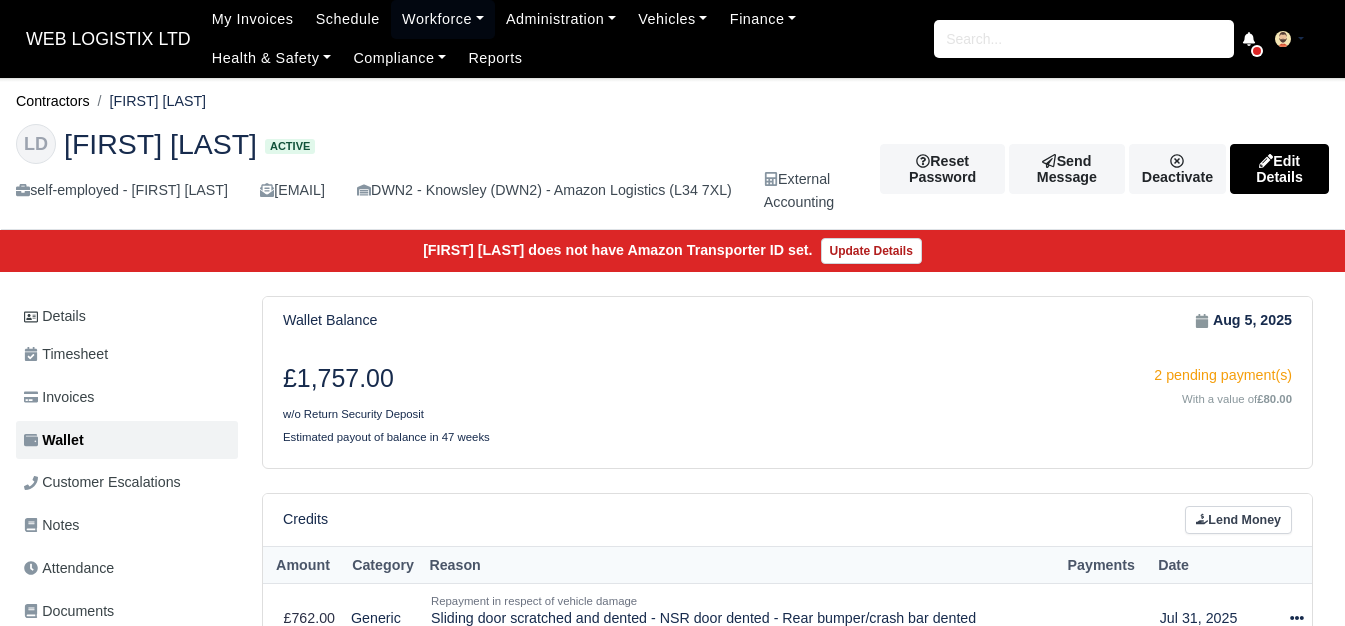 scroll, scrollTop: 0, scrollLeft: 0, axis: both 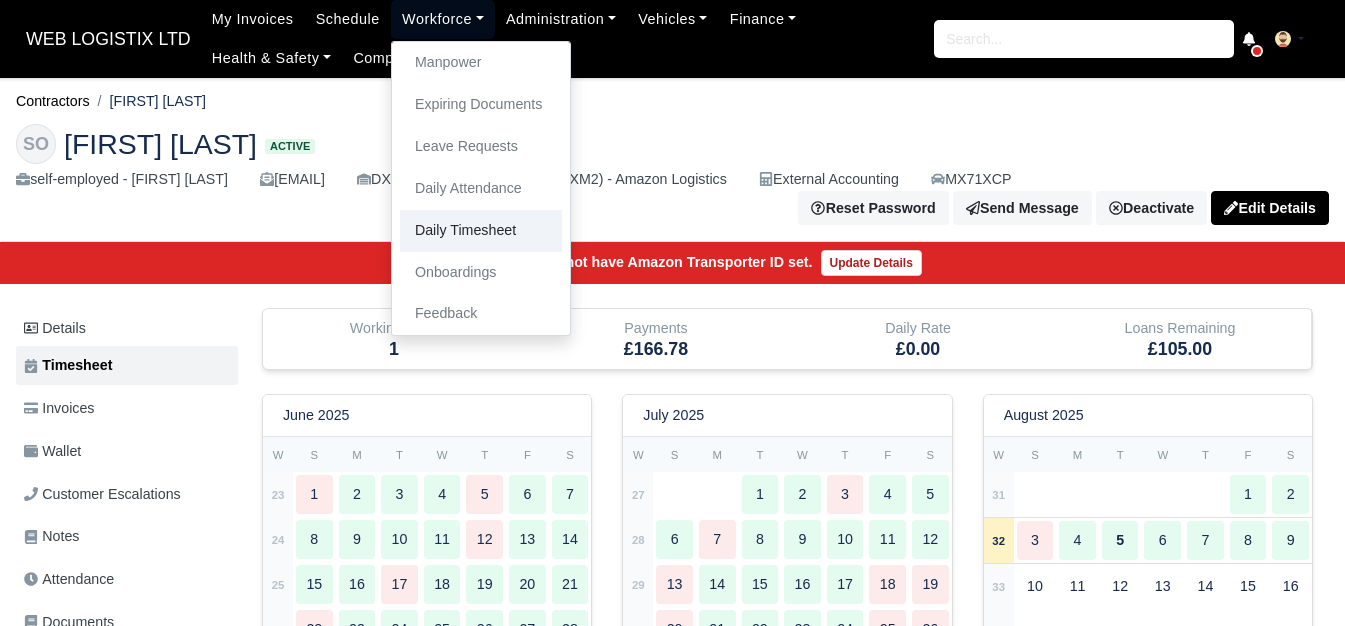 click on "Daily Timesheet" at bounding box center (481, 231) 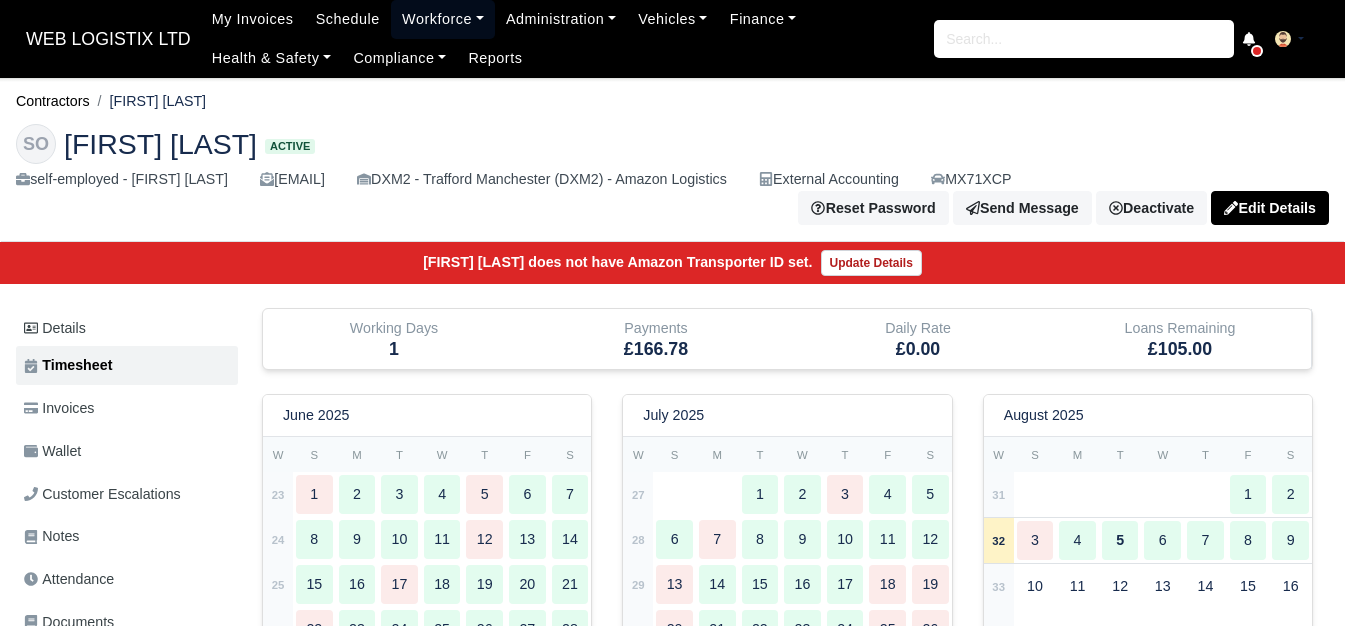scroll, scrollTop: 0, scrollLeft: 0, axis: both 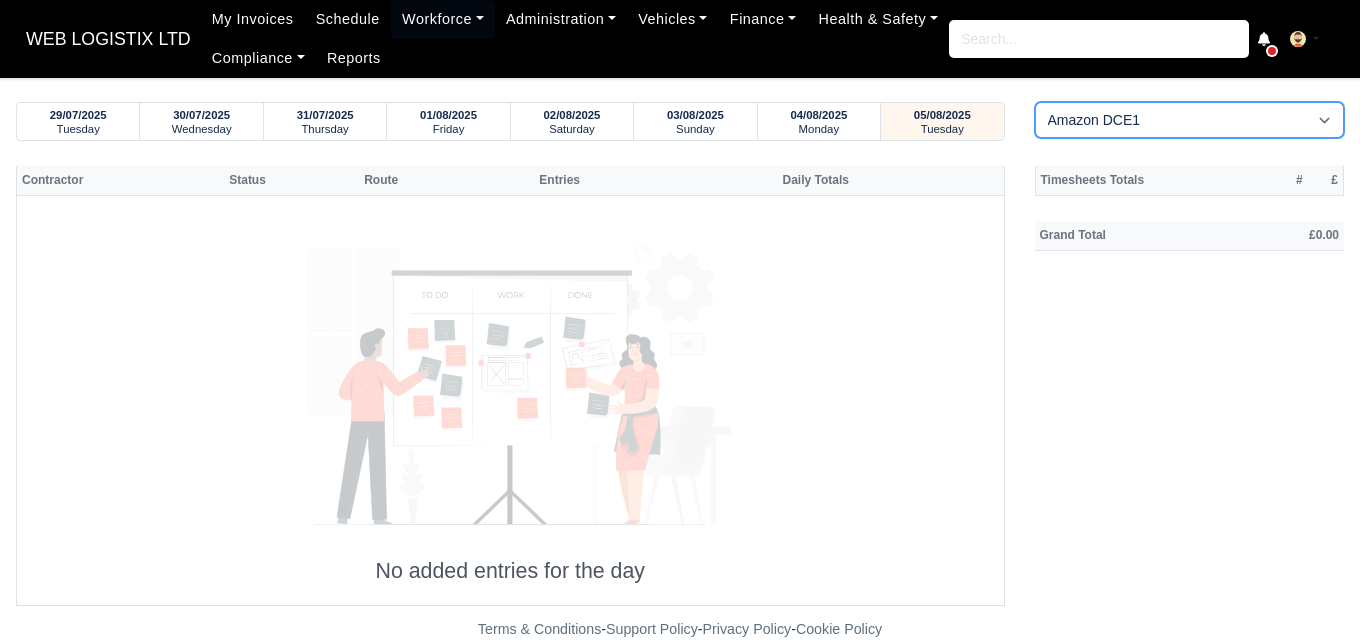 click on "Amazon DCE1
DWN2 - Knowsley (DWN2) - Amazon Logistics (L34 7XL)
DXM2 - Trafford Manchester (DXM2) - Amazon Logistics" at bounding box center (1190, 120) 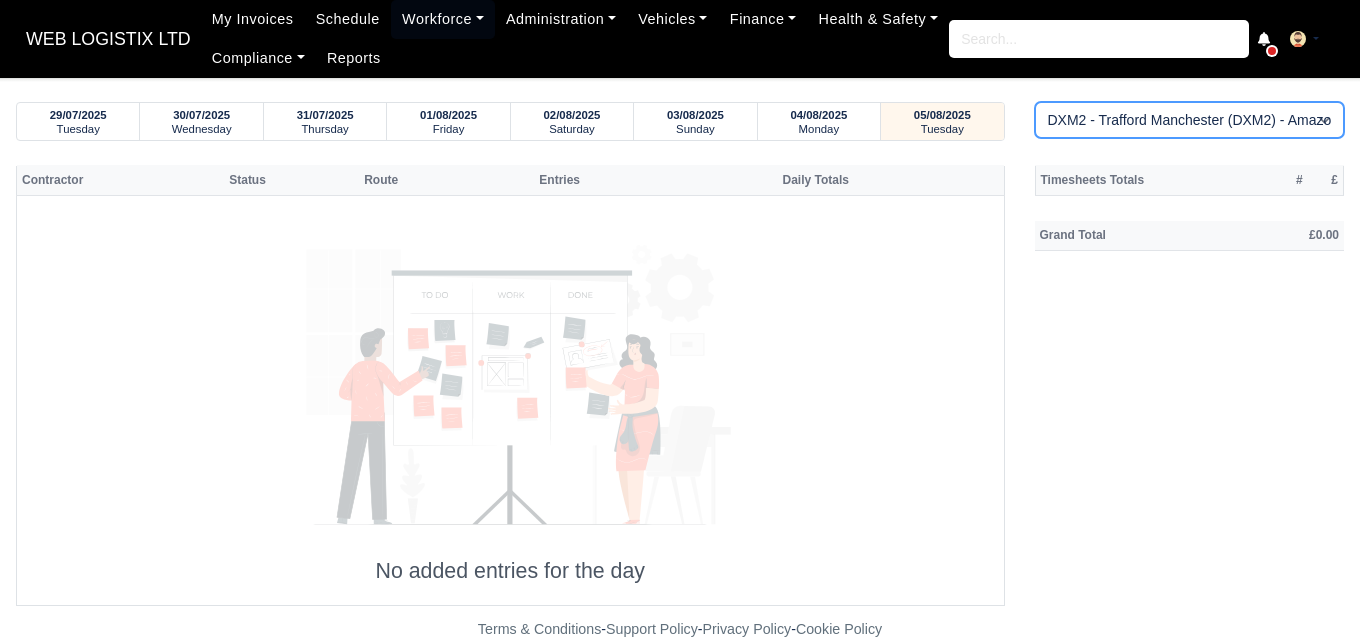 click on "Amazon DCE1
DWN2 - Knowsley (DWN2) - Amazon Logistics (L34 7XL)
DXM2 - Trafford Manchester (DXM2) - Amazon Logistics" at bounding box center (1190, 120) 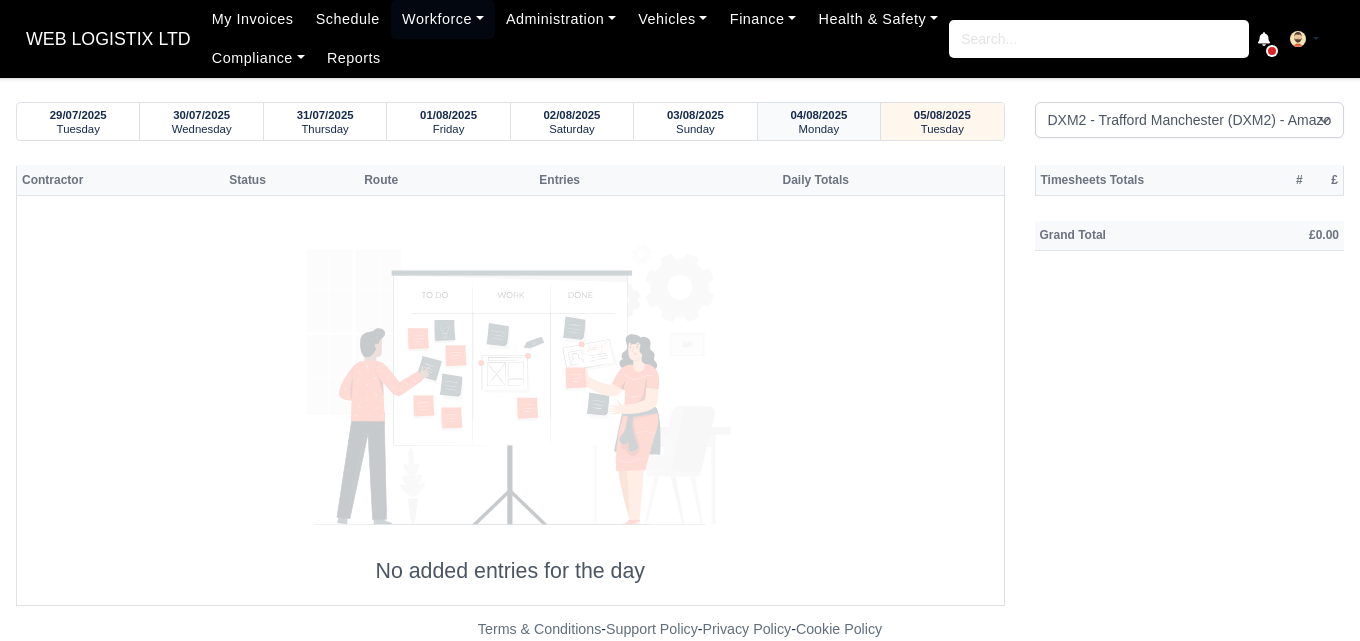 click on "Monday" at bounding box center [819, 129] 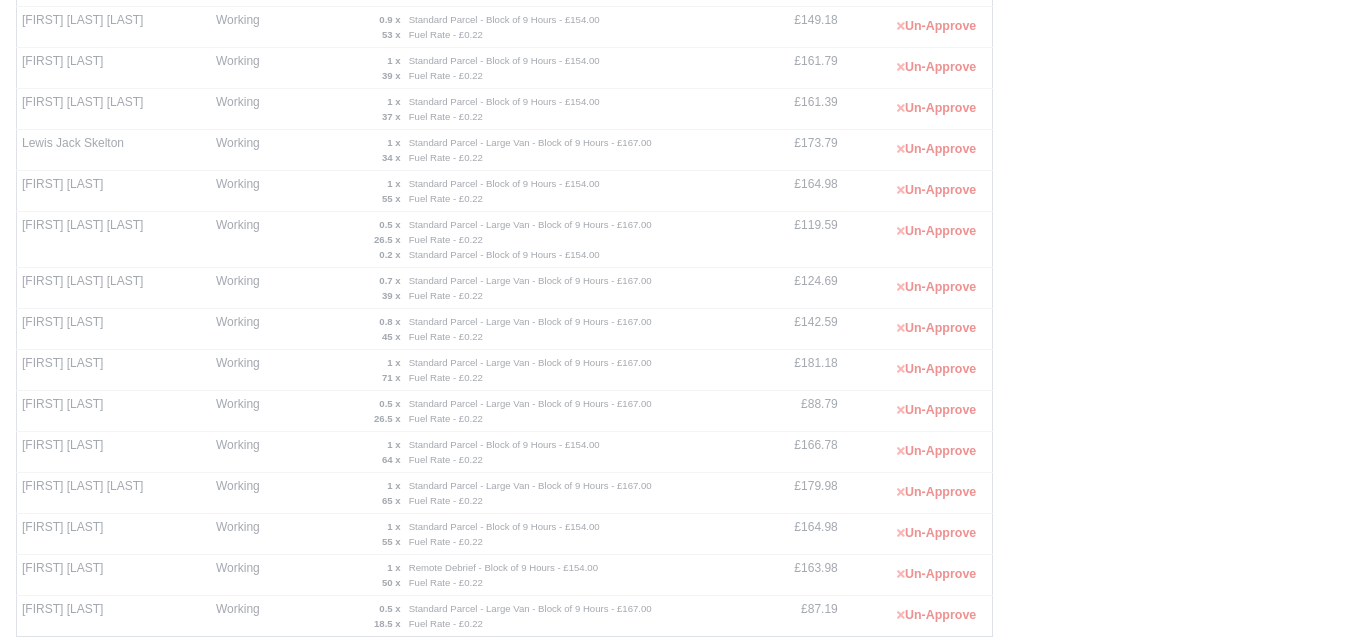 scroll, scrollTop: 610, scrollLeft: 0, axis: vertical 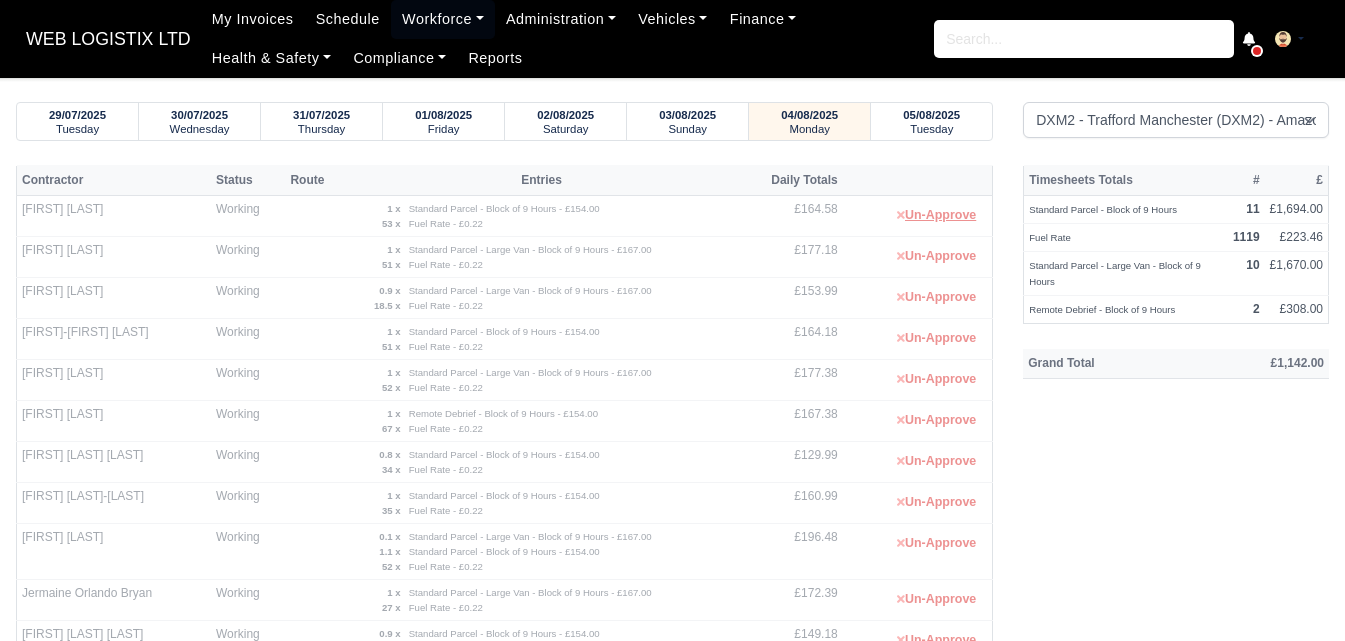 click on "Un-Approve" at bounding box center (936, 215) 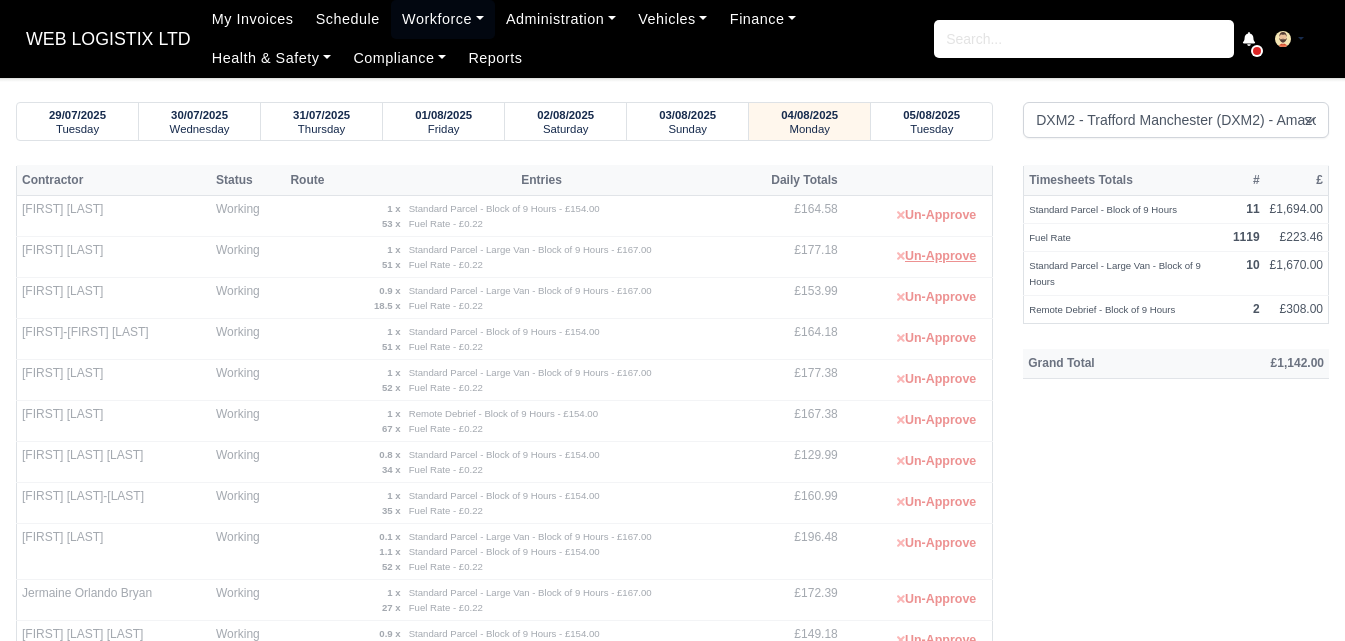 click on "Un-Approve" at bounding box center (936, 256) 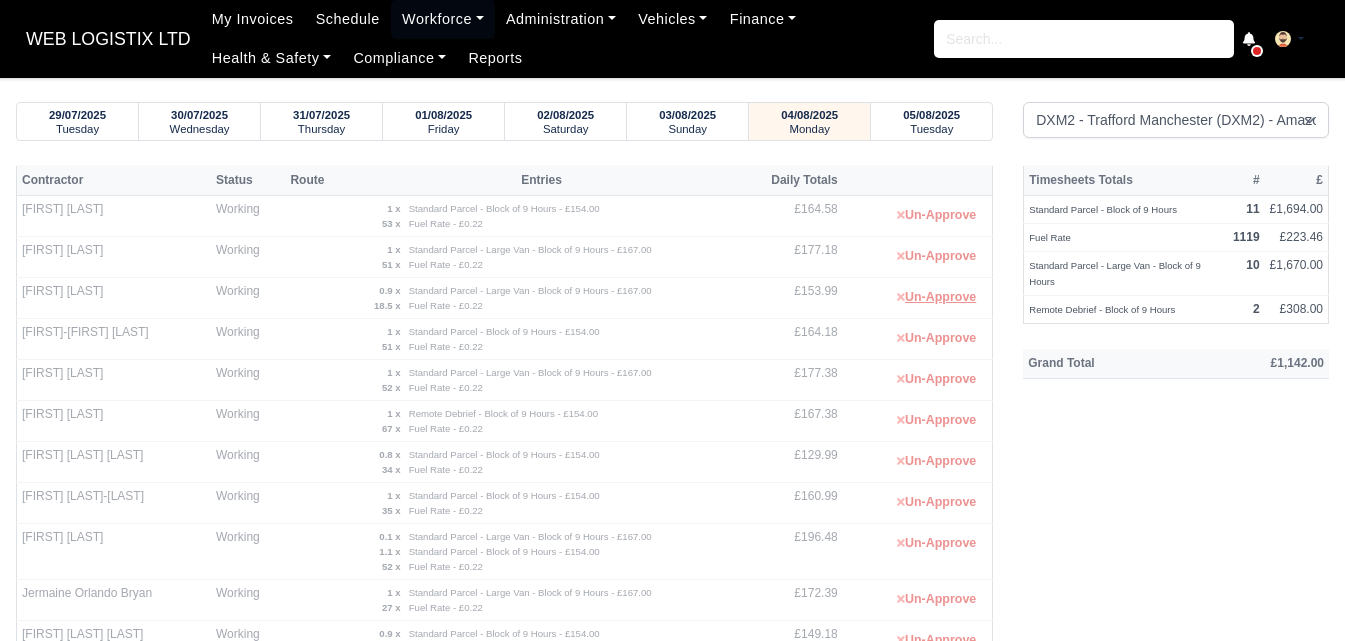 click on "Un-Approve" at bounding box center (936, 297) 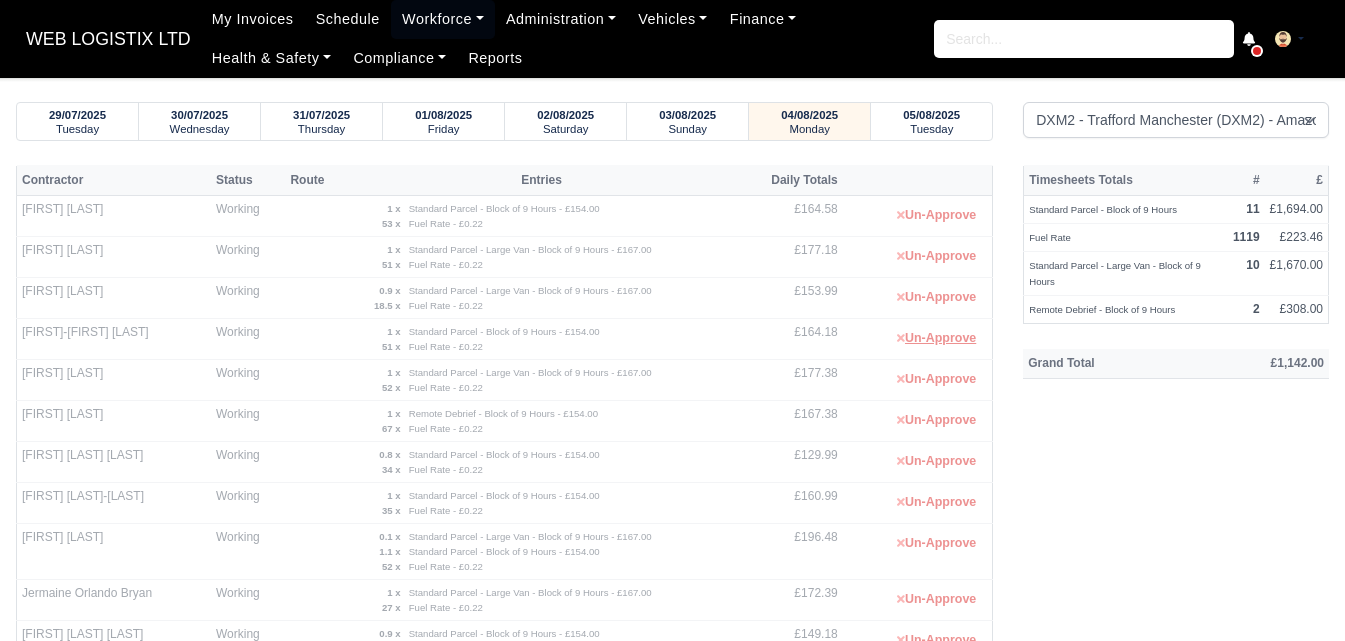 click on "Un-Approve" at bounding box center (936, 338) 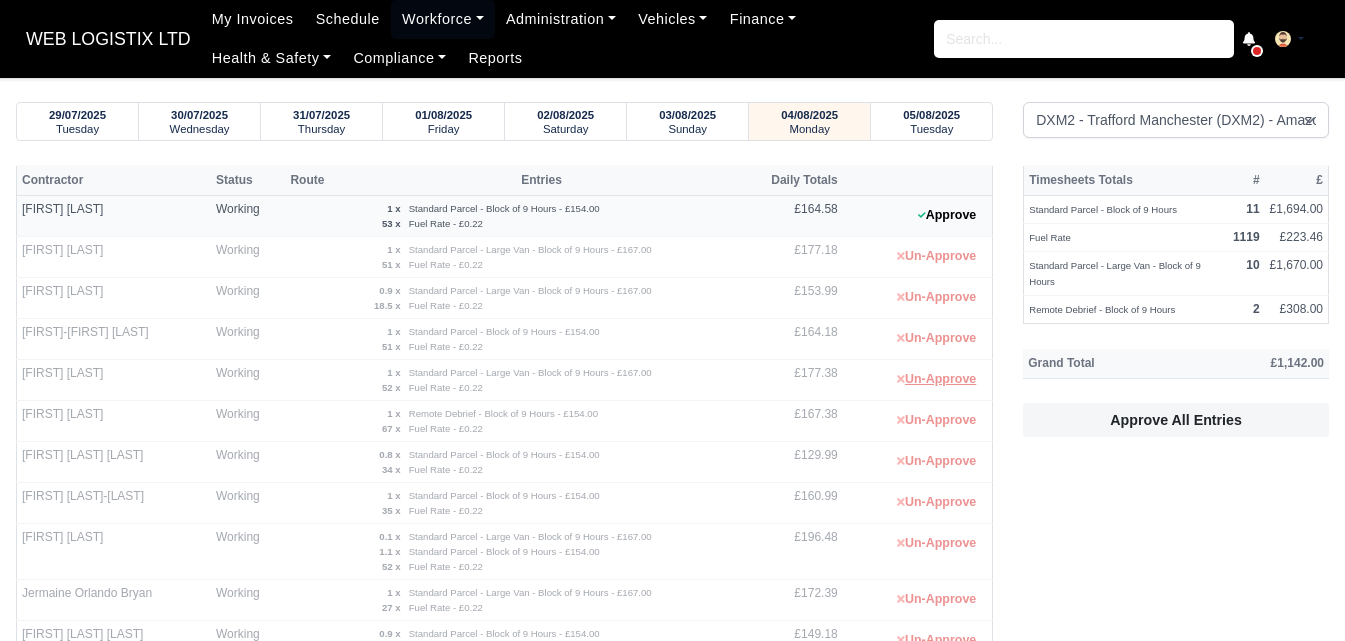 click on "Un-Approve" at bounding box center (936, 379) 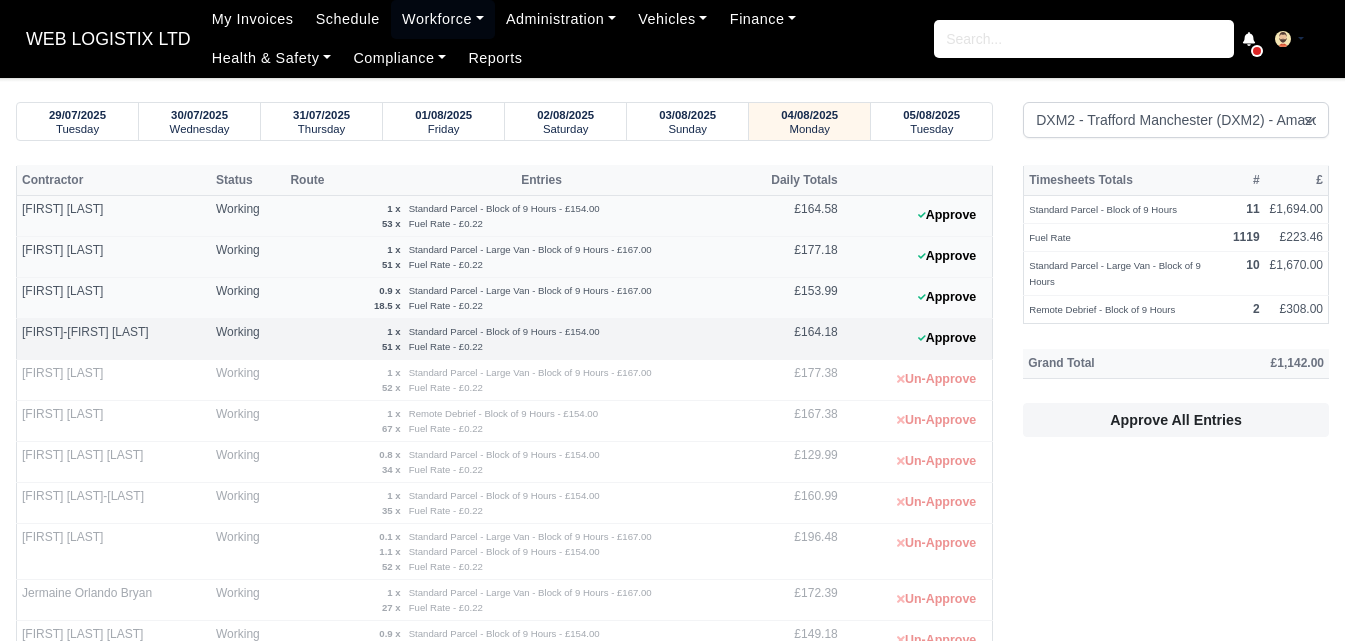 click on "Un-Approve" at bounding box center [936, 420] 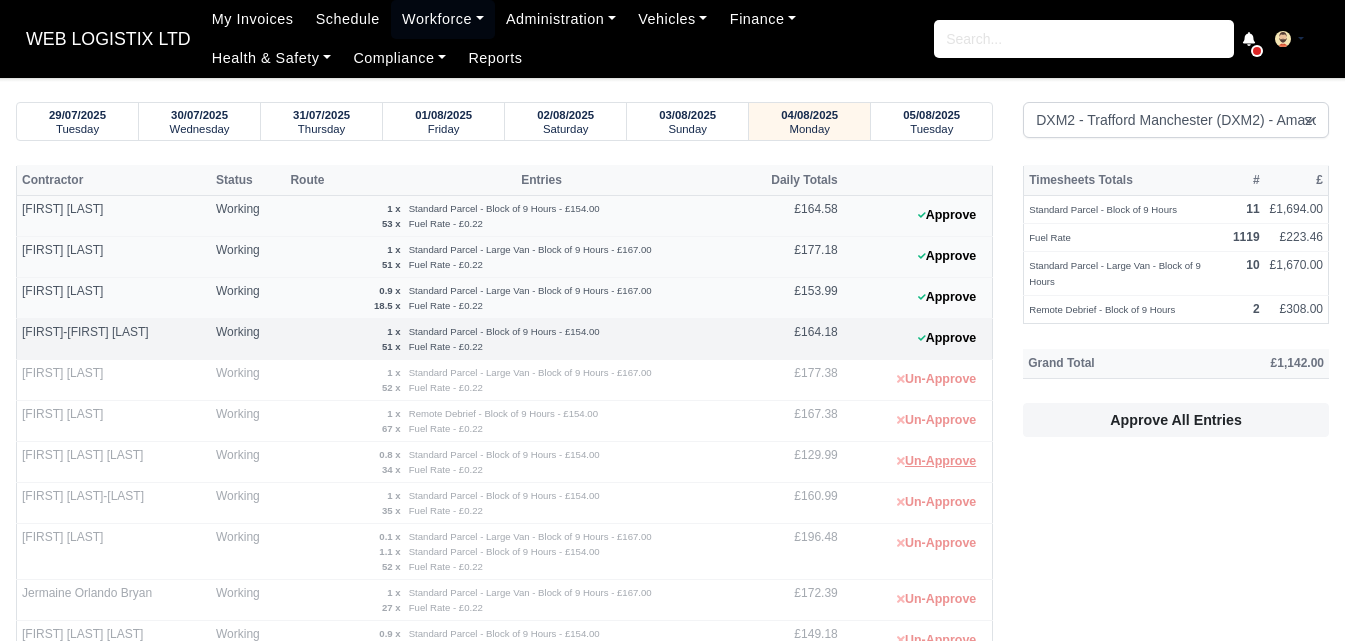 click on "Un-Approve" at bounding box center (936, 461) 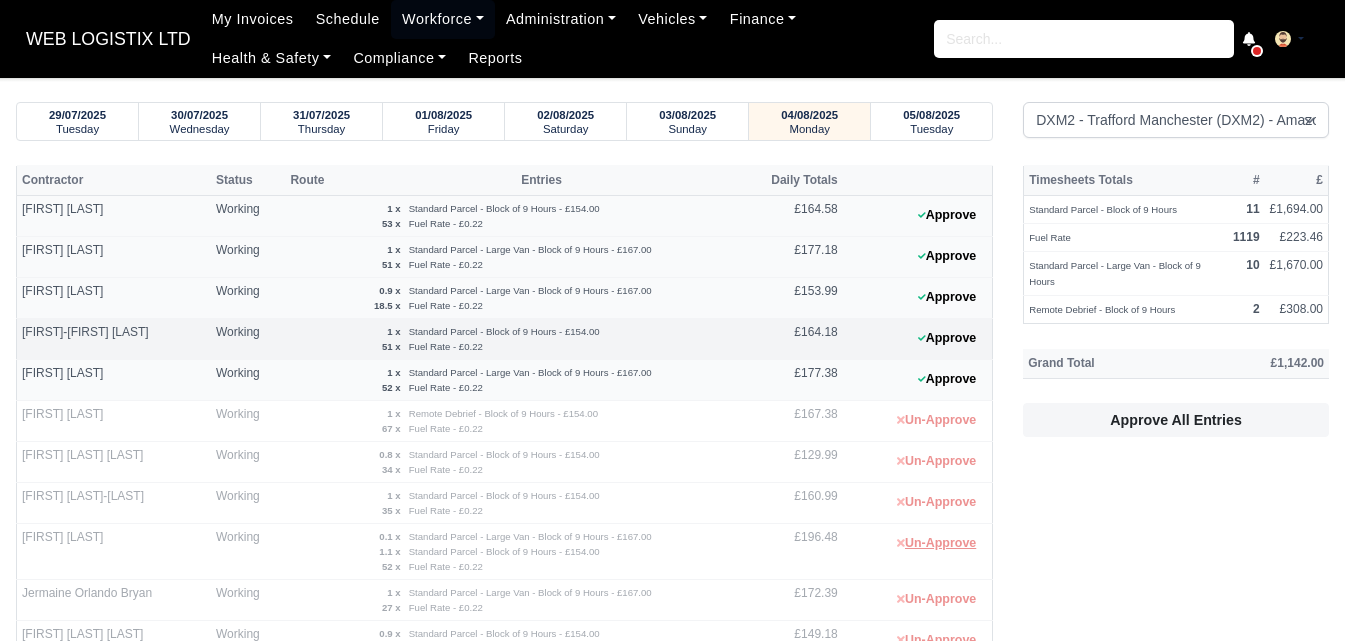 click on "Un-Approve" at bounding box center (936, 543) 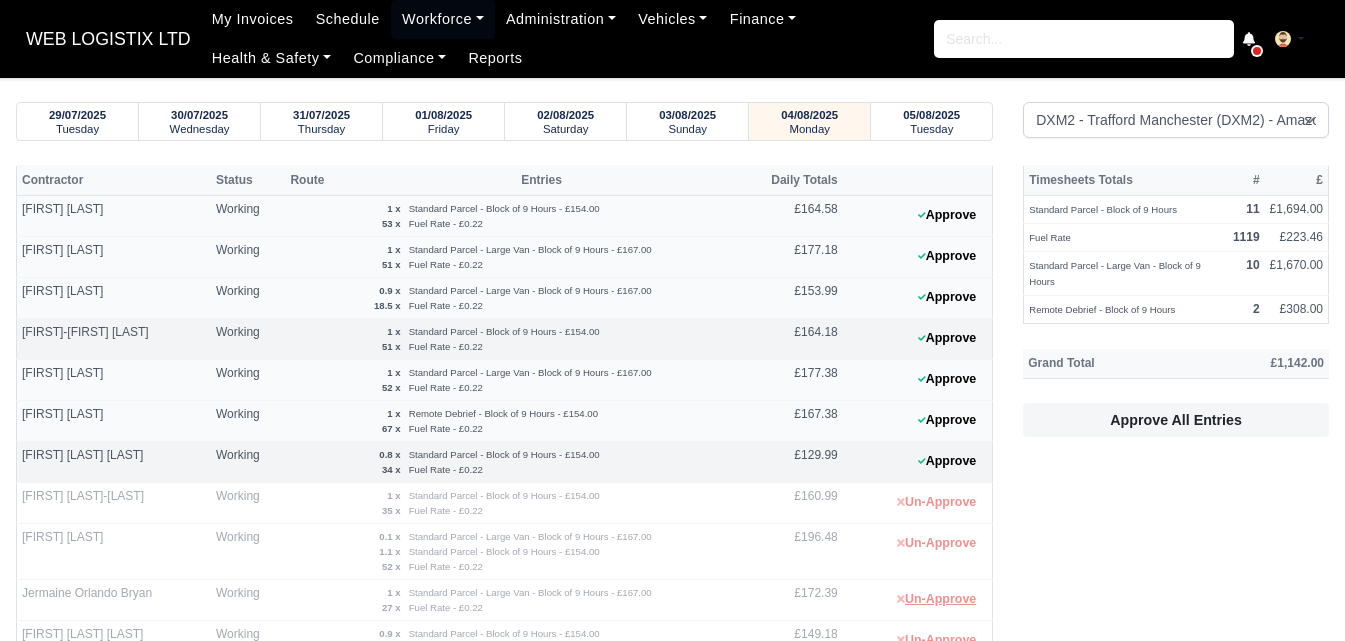 click on "Un-Approve" at bounding box center [936, 599] 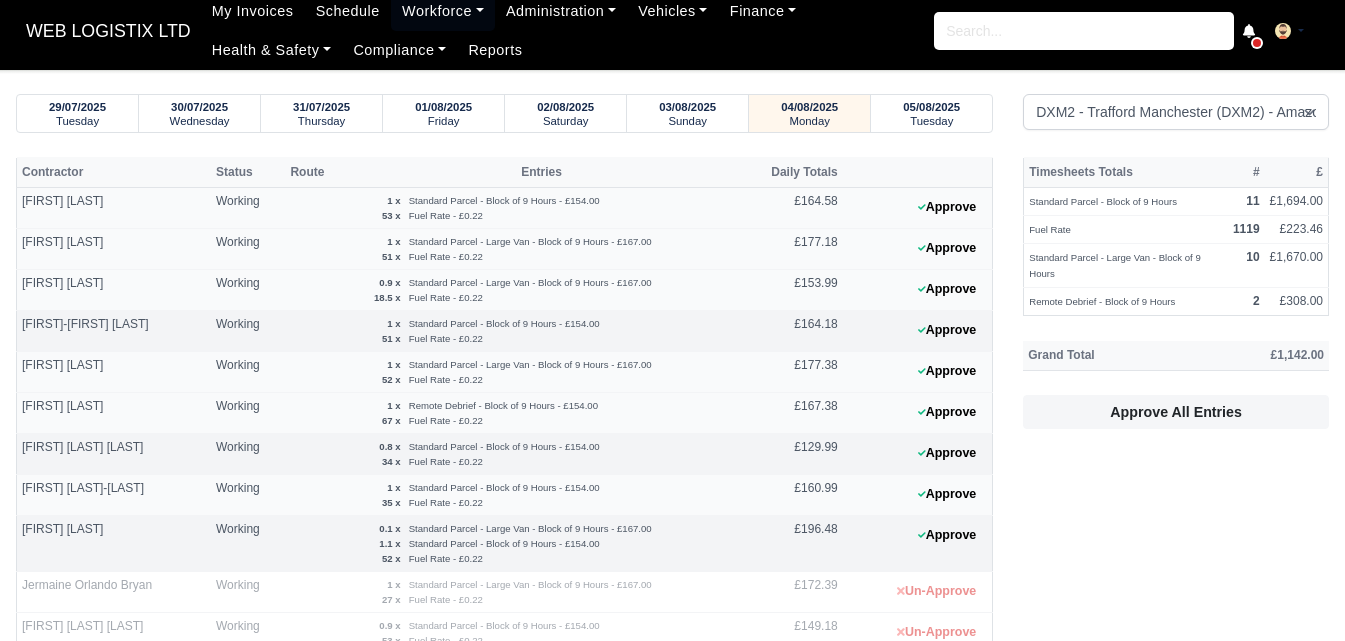 scroll, scrollTop: 633, scrollLeft: 0, axis: vertical 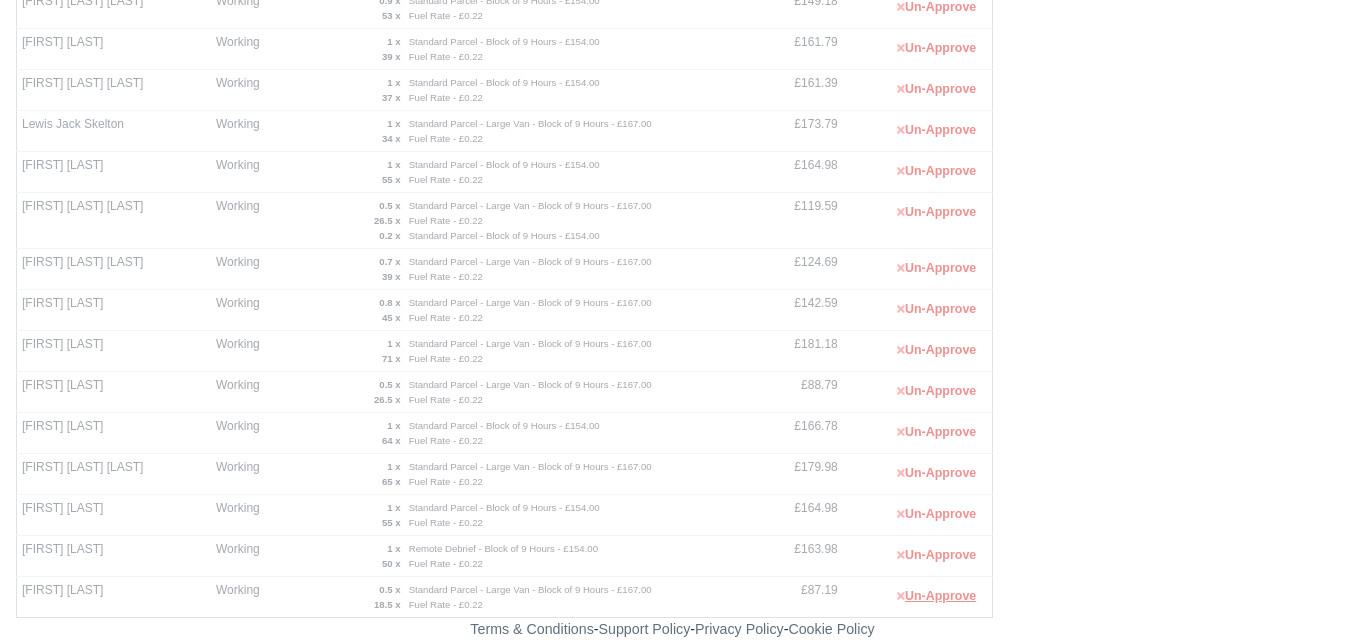 click on "Un-Approve" at bounding box center (936, 596) 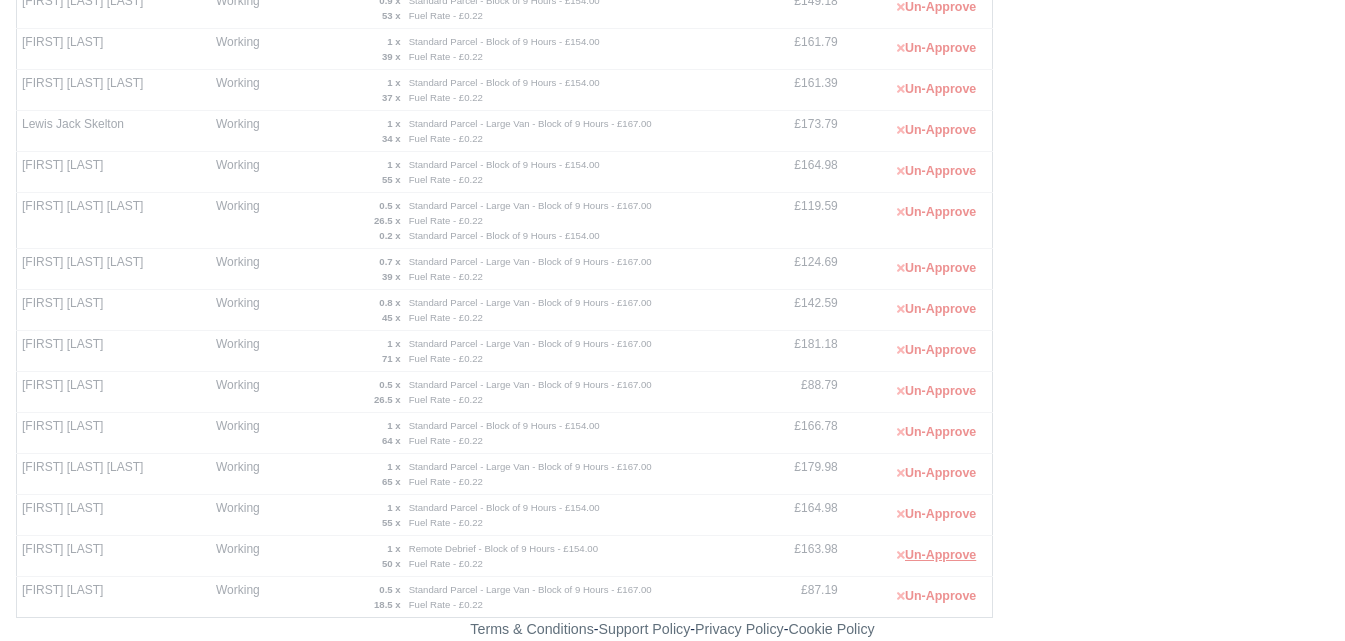 click on "Un-Approve" at bounding box center (936, 555) 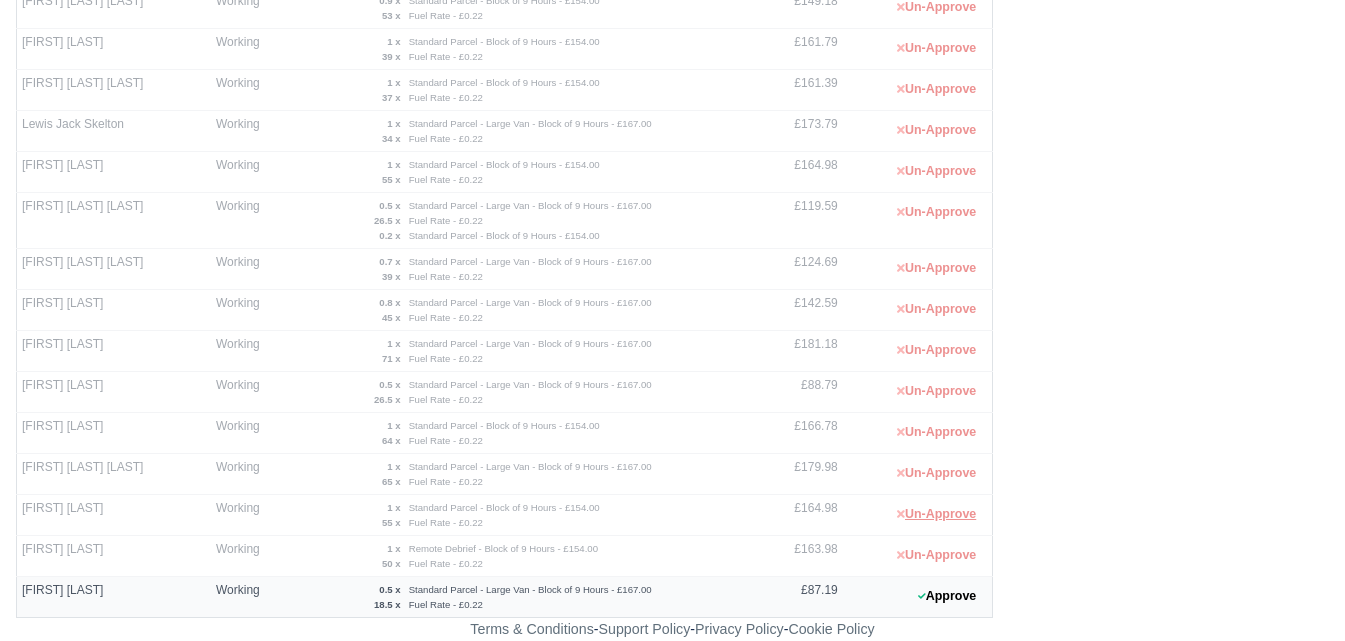 click on "Un-Approve" at bounding box center (936, 514) 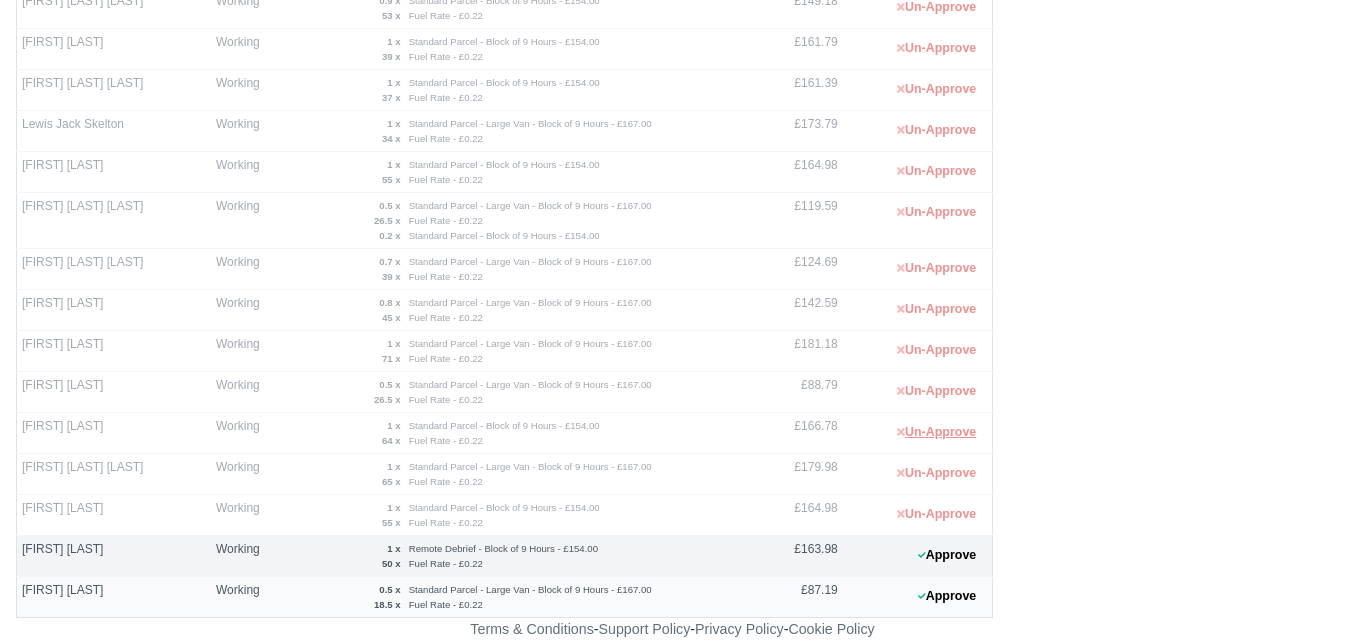 click on "Un-Approve" at bounding box center (936, 432) 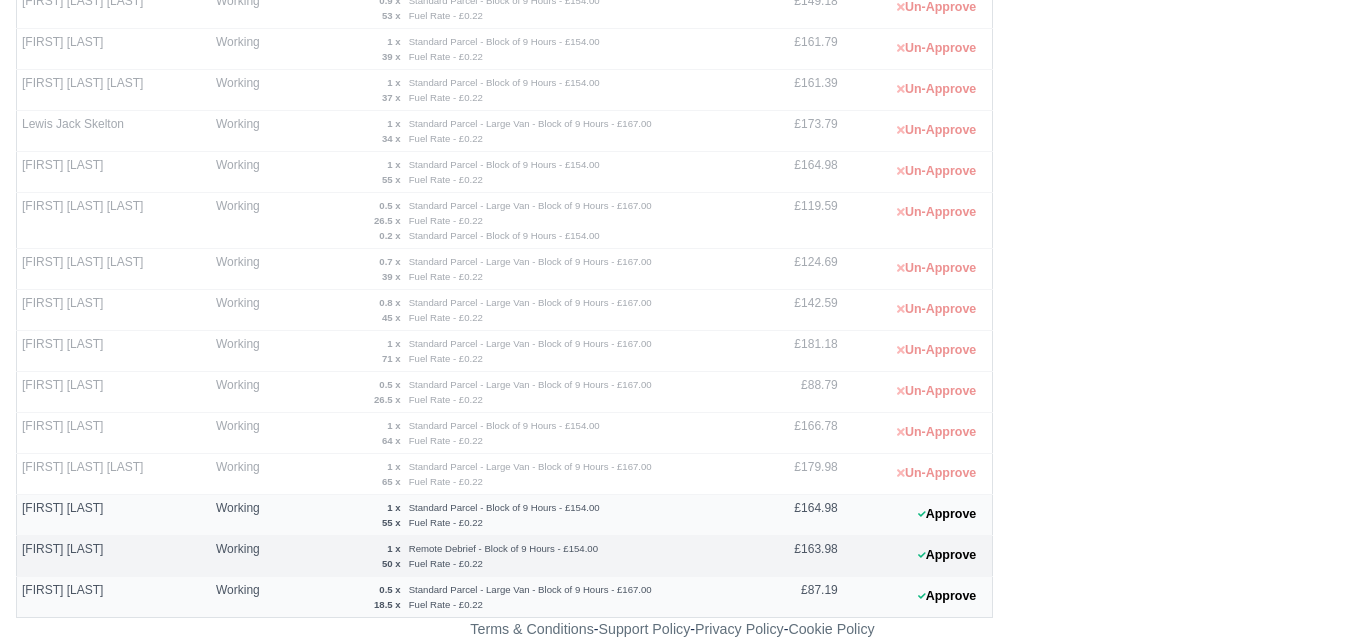 click on "Un-Approve" at bounding box center (936, 391) 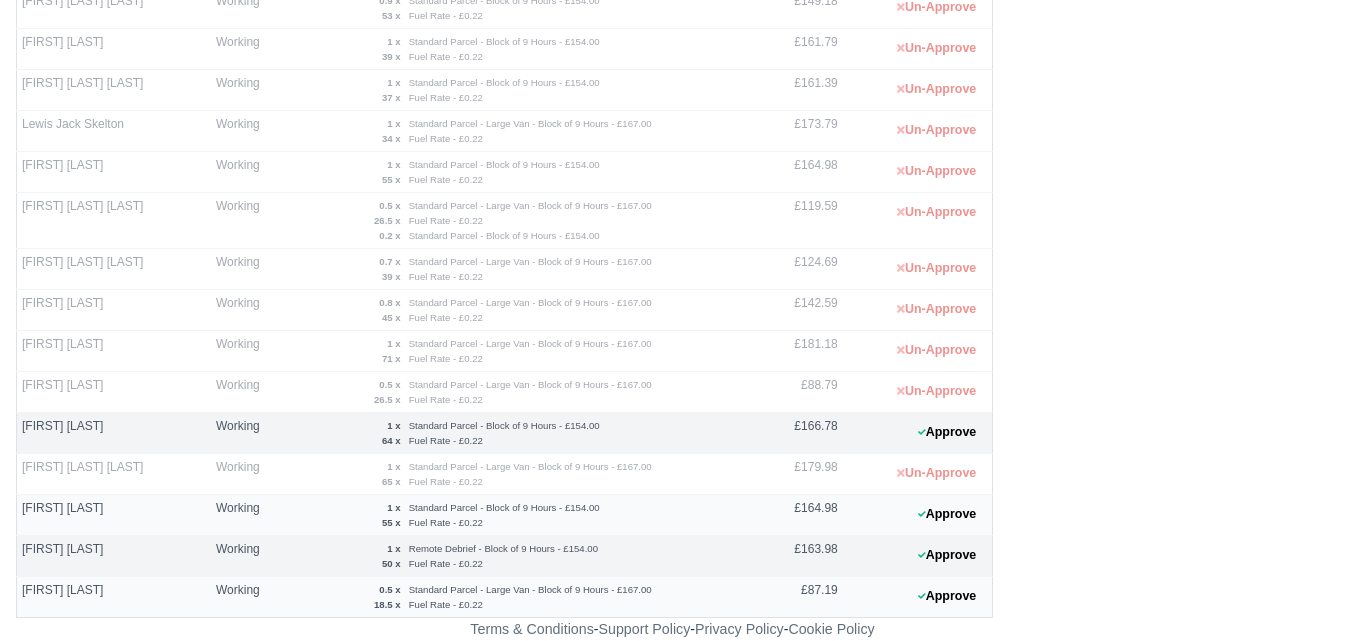 click on "Un-Approve" at bounding box center (936, 350) 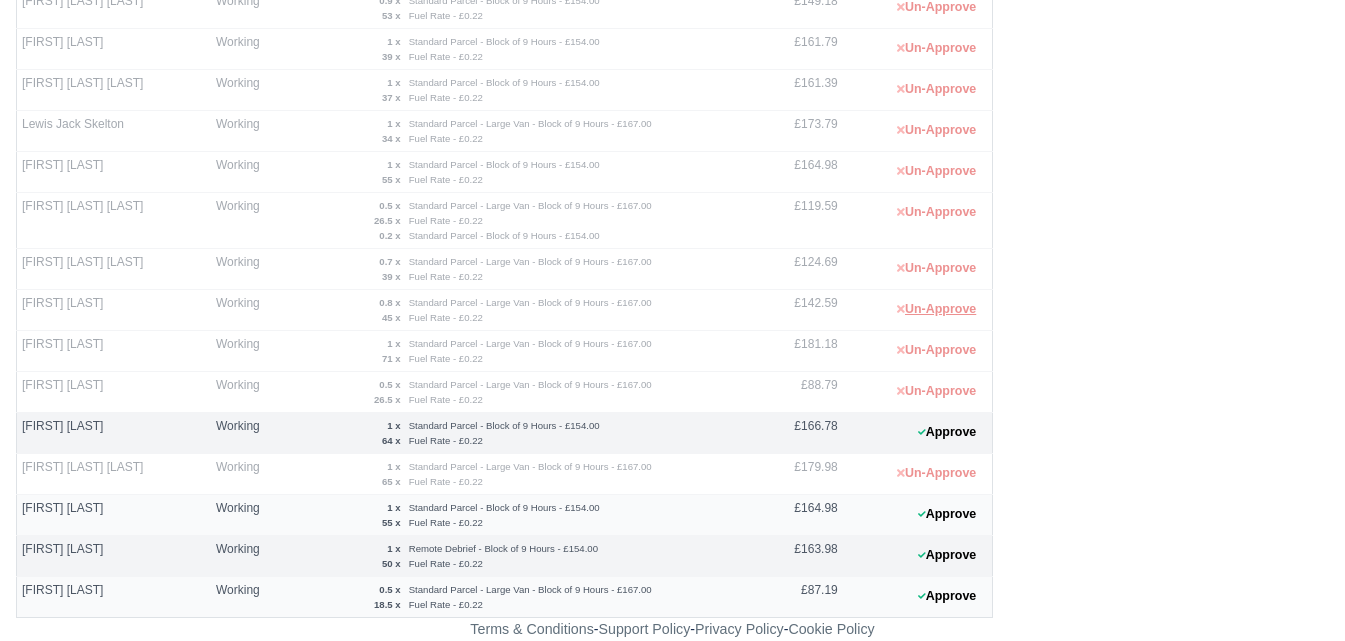 click on "Un-Approve" at bounding box center [936, 309] 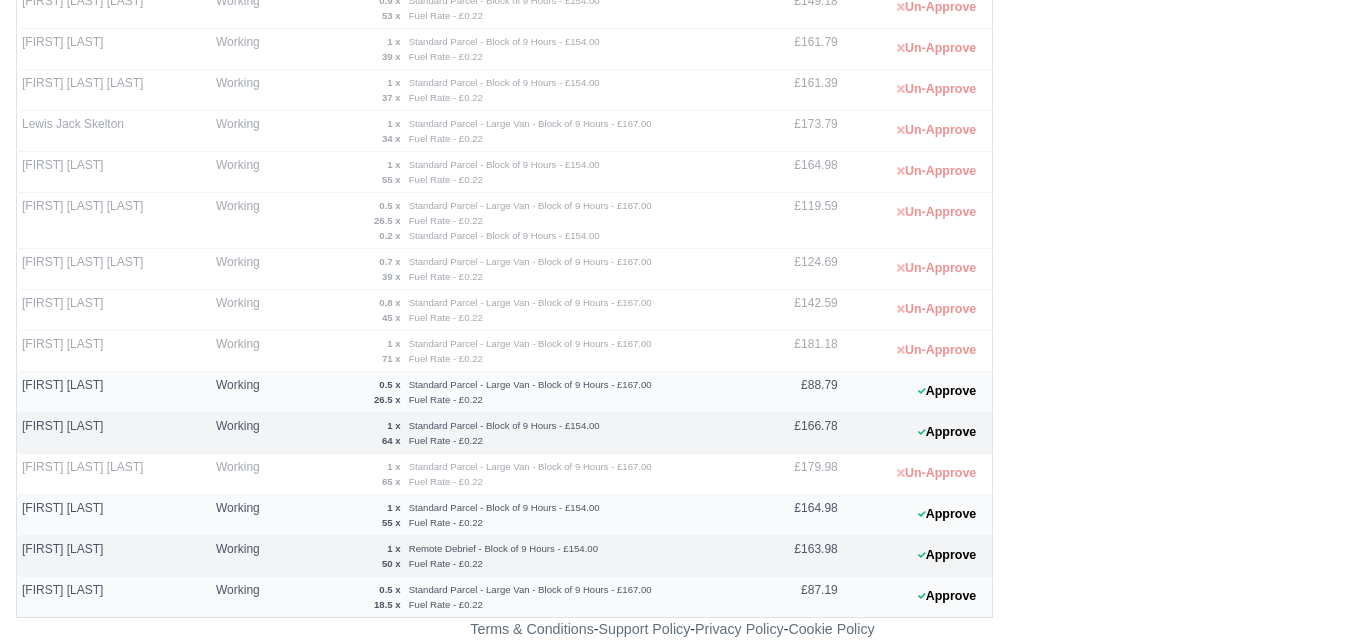 click on "Un-Approve" at bounding box center (936, 268) 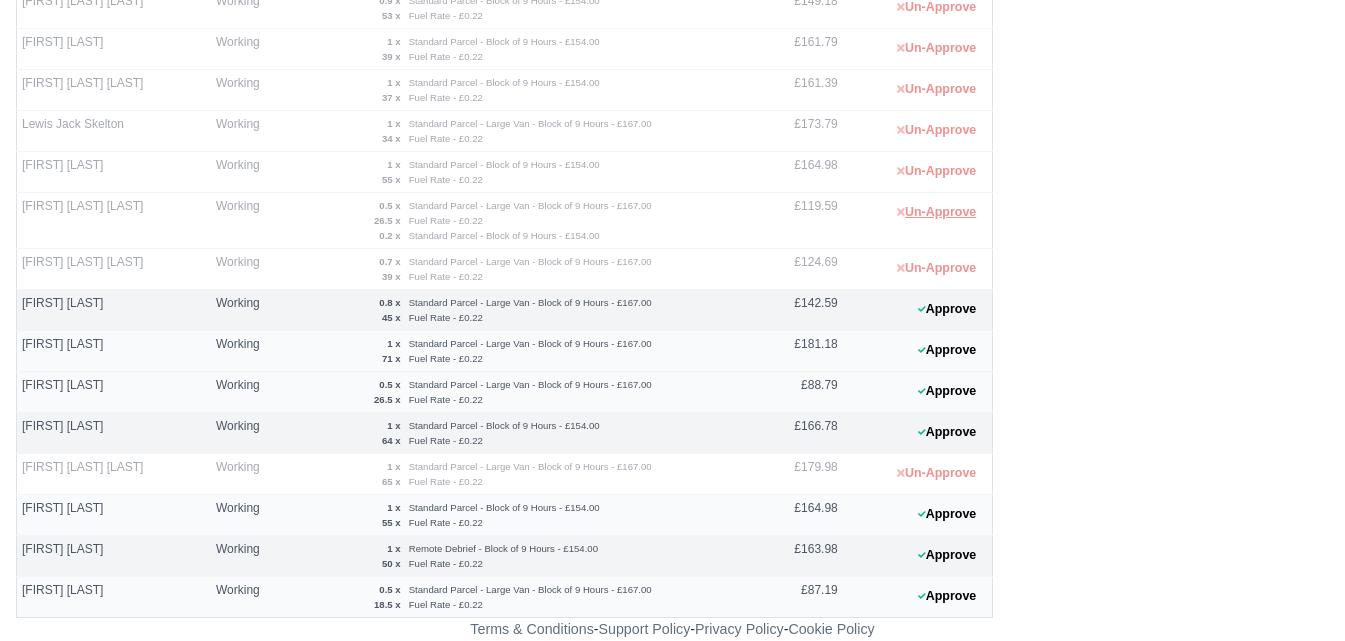 click on "Un-Approve" at bounding box center [936, 212] 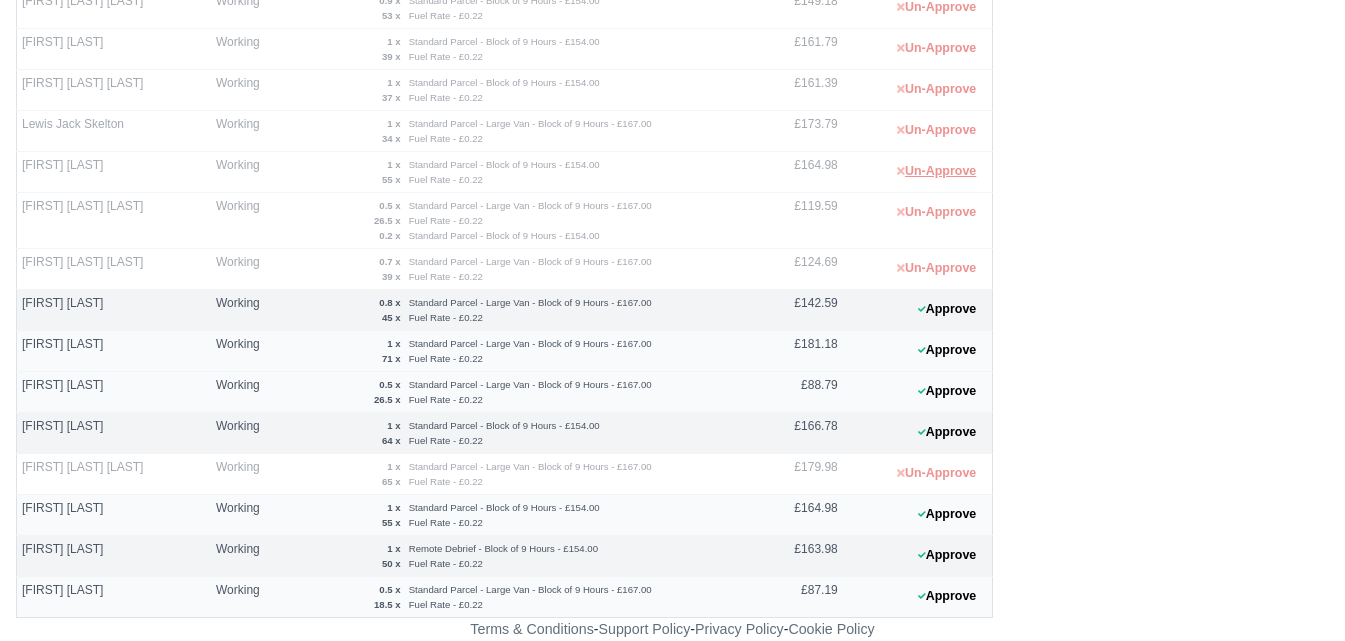 click on "Un-Approve" at bounding box center (936, 171) 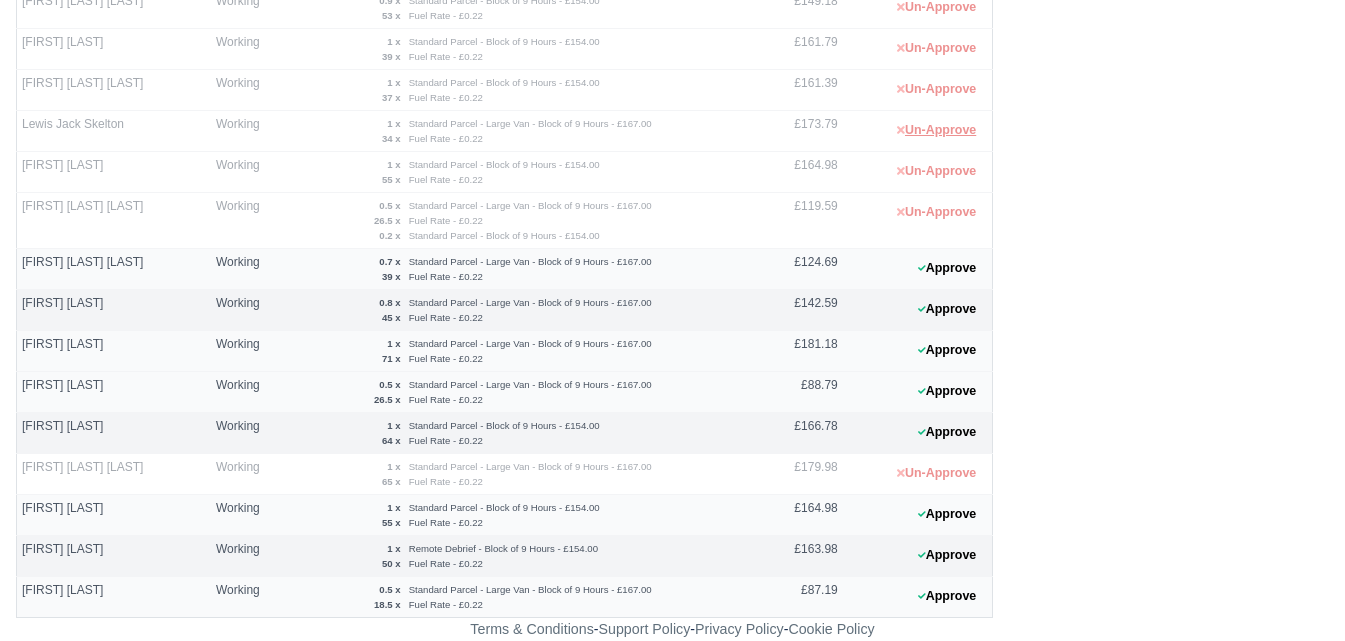 click on "Un-Approve" at bounding box center [936, 130] 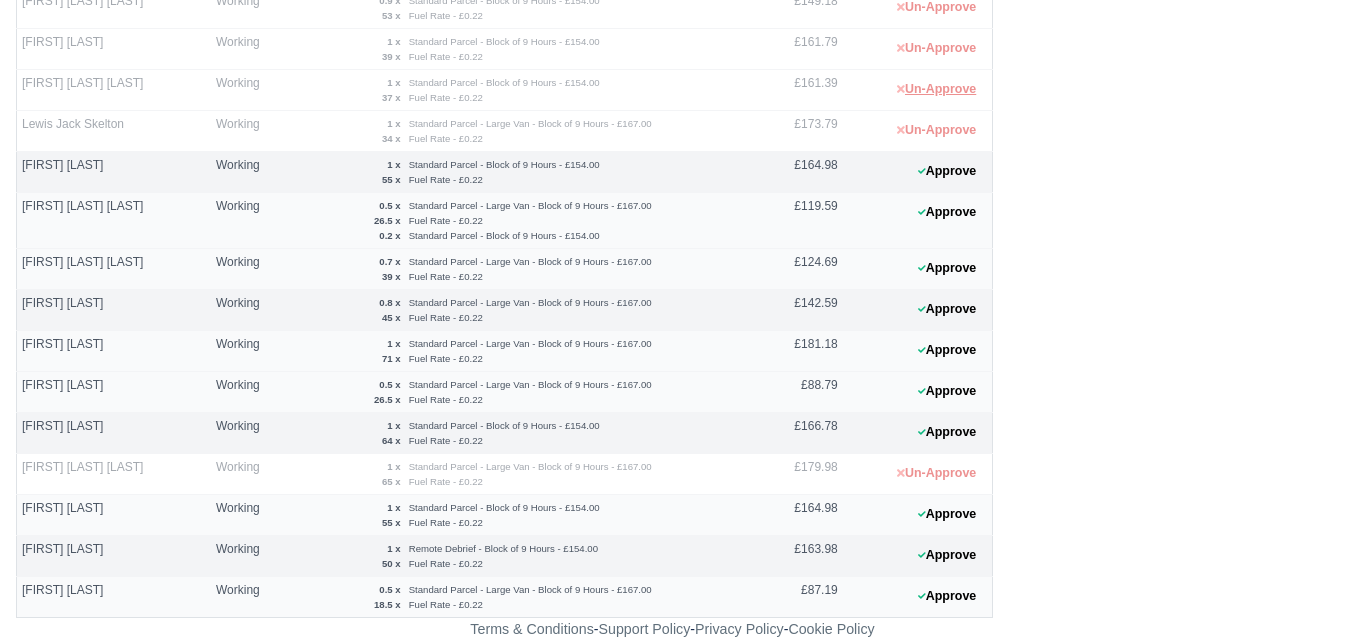 click on "Un-Approve" at bounding box center (936, 89) 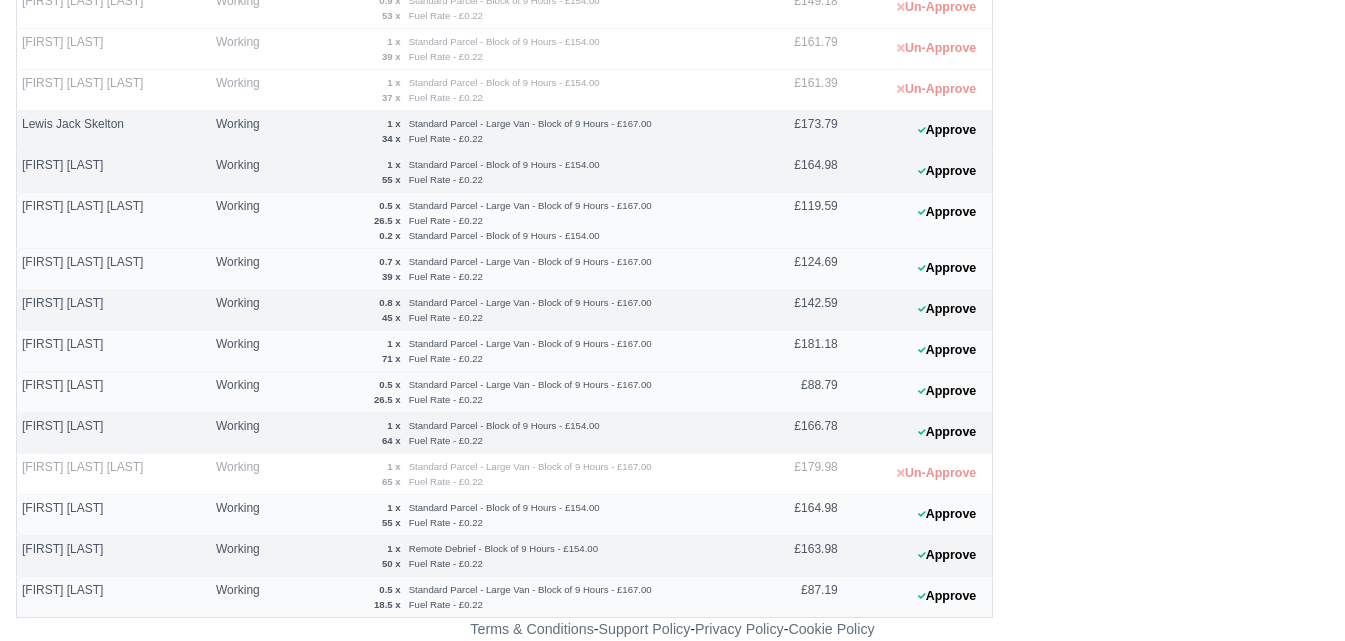 click on "Un-Approve" at bounding box center [936, 48] 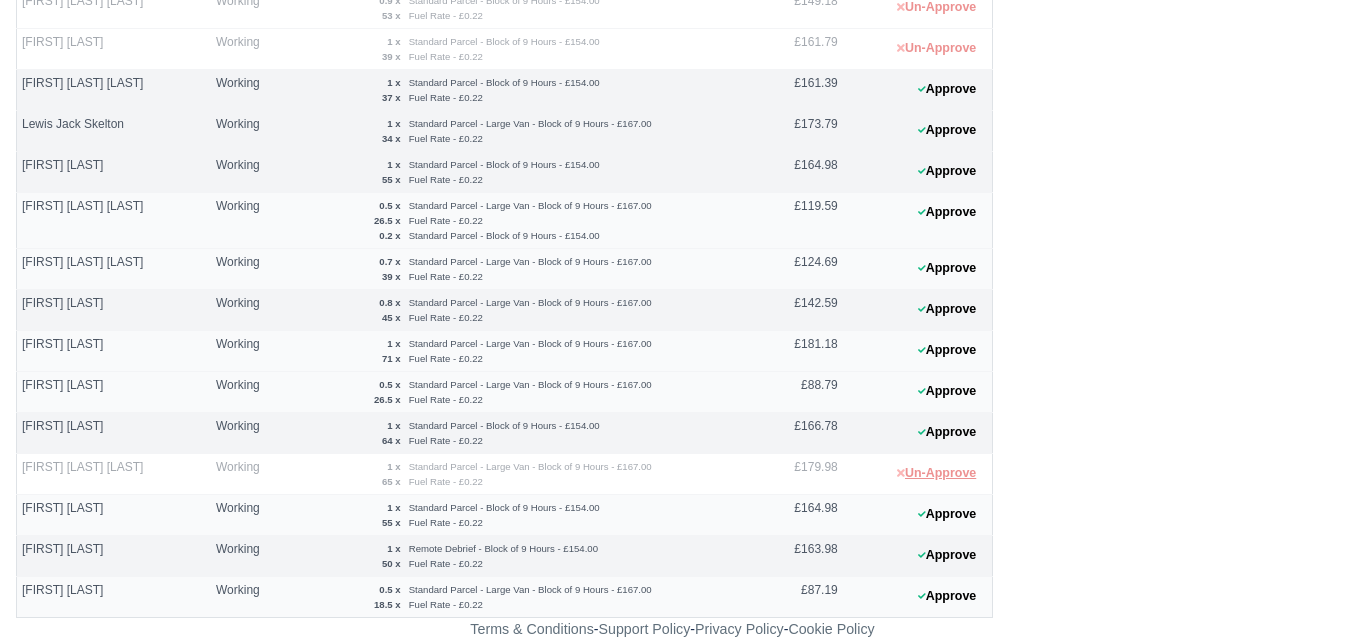 click on "Un-Approve" at bounding box center [936, 473] 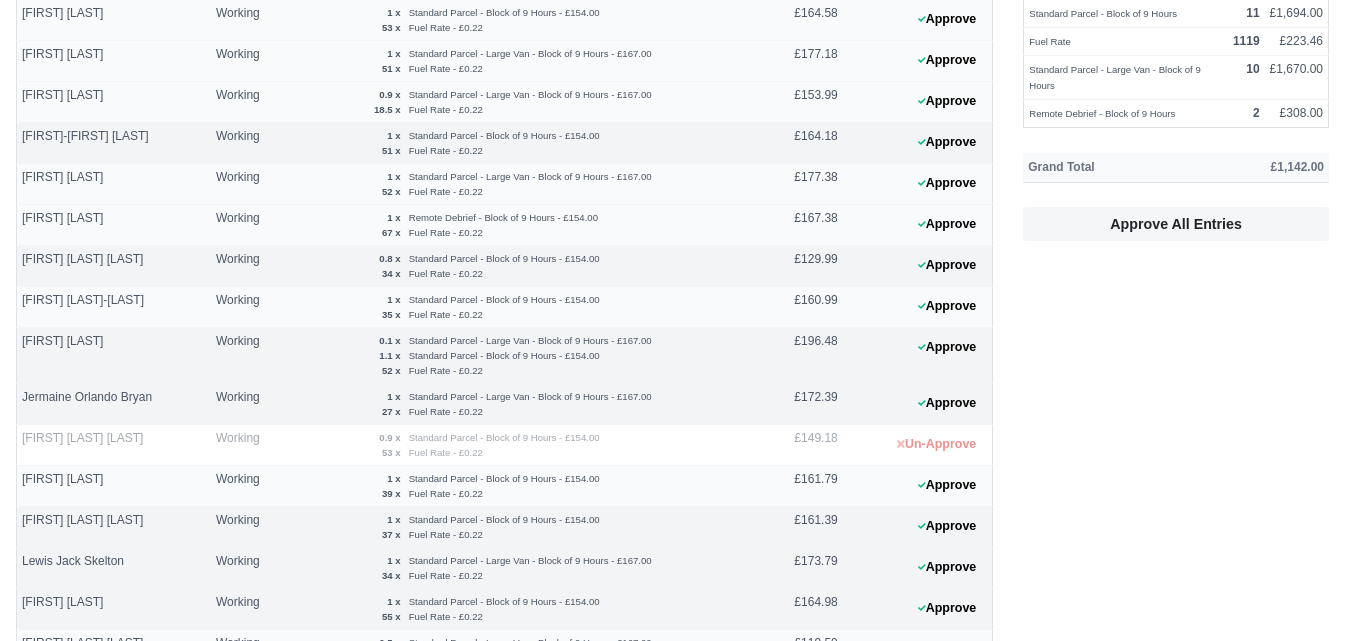 scroll, scrollTop: 219, scrollLeft: 0, axis: vertical 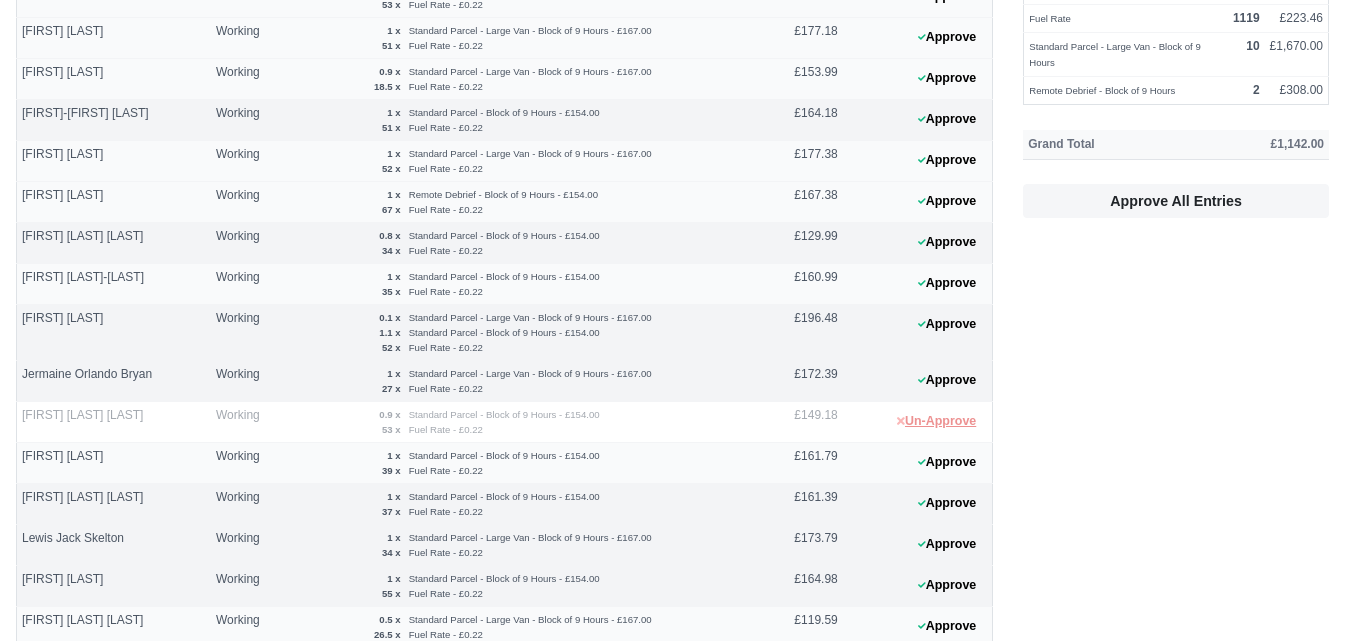 click on "Un-Approve" at bounding box center (936, 421) 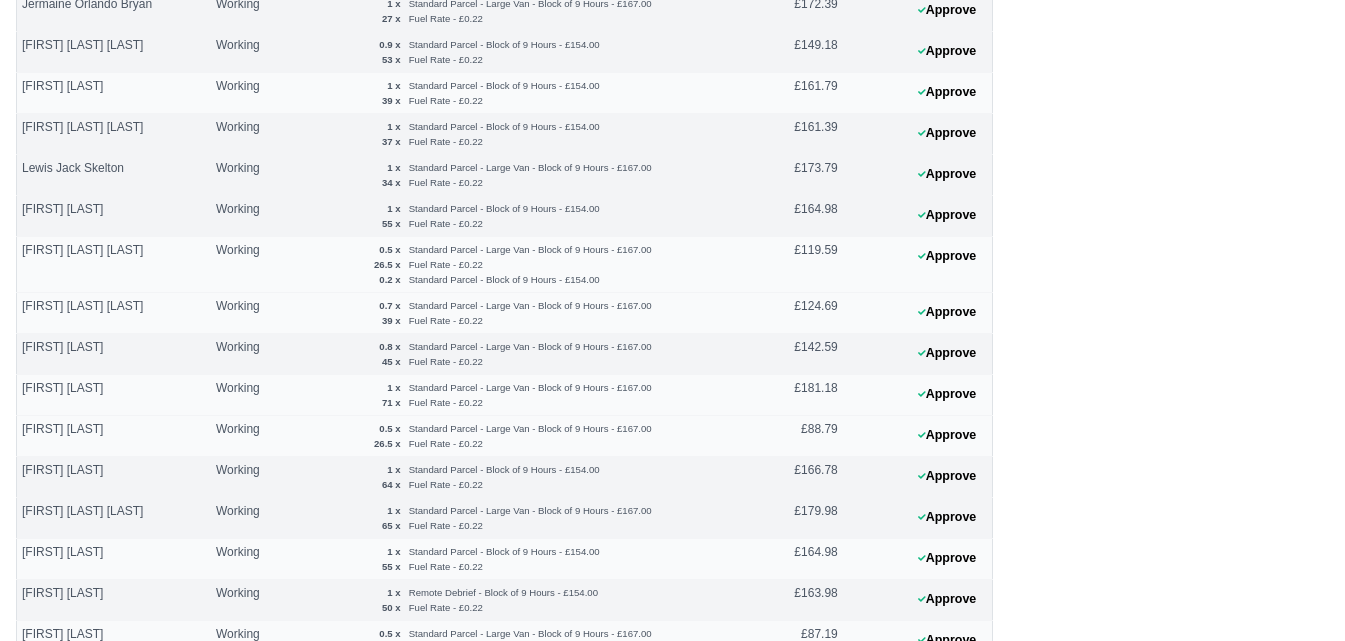 scroll, scrollTop: 633, scrollLeft: 0, axis: vertical 